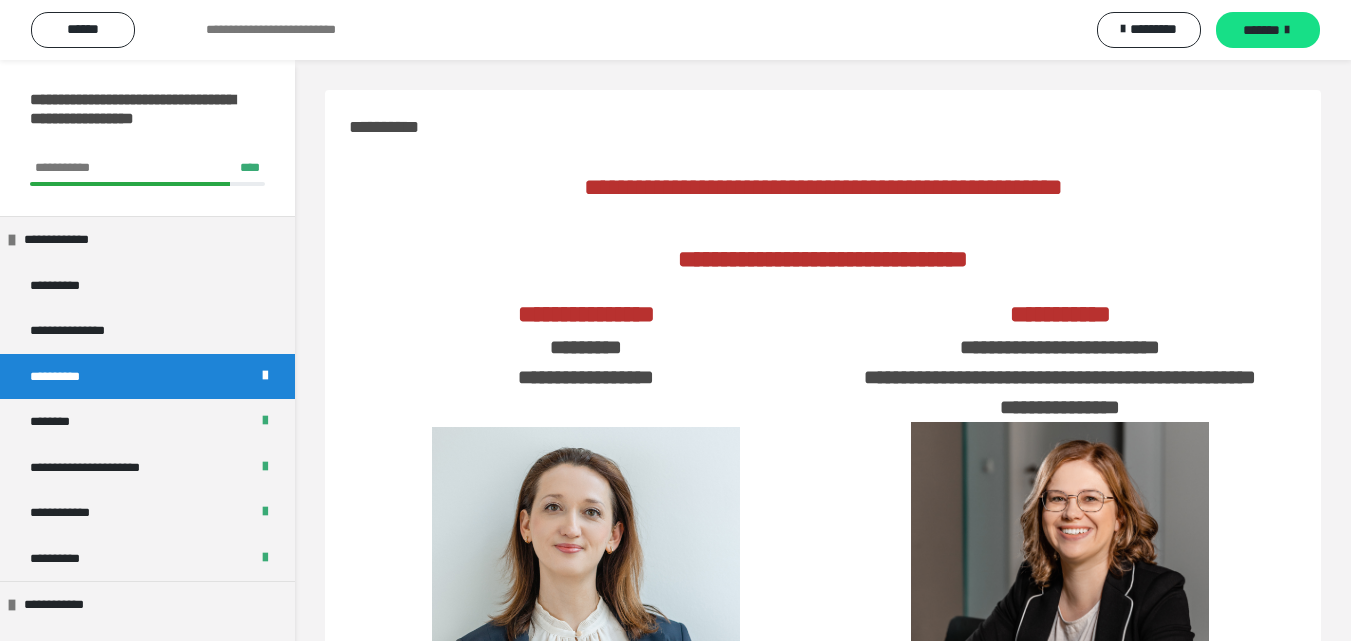 scroll, scrollTop: 0, scrollLeft: 0, axis: both 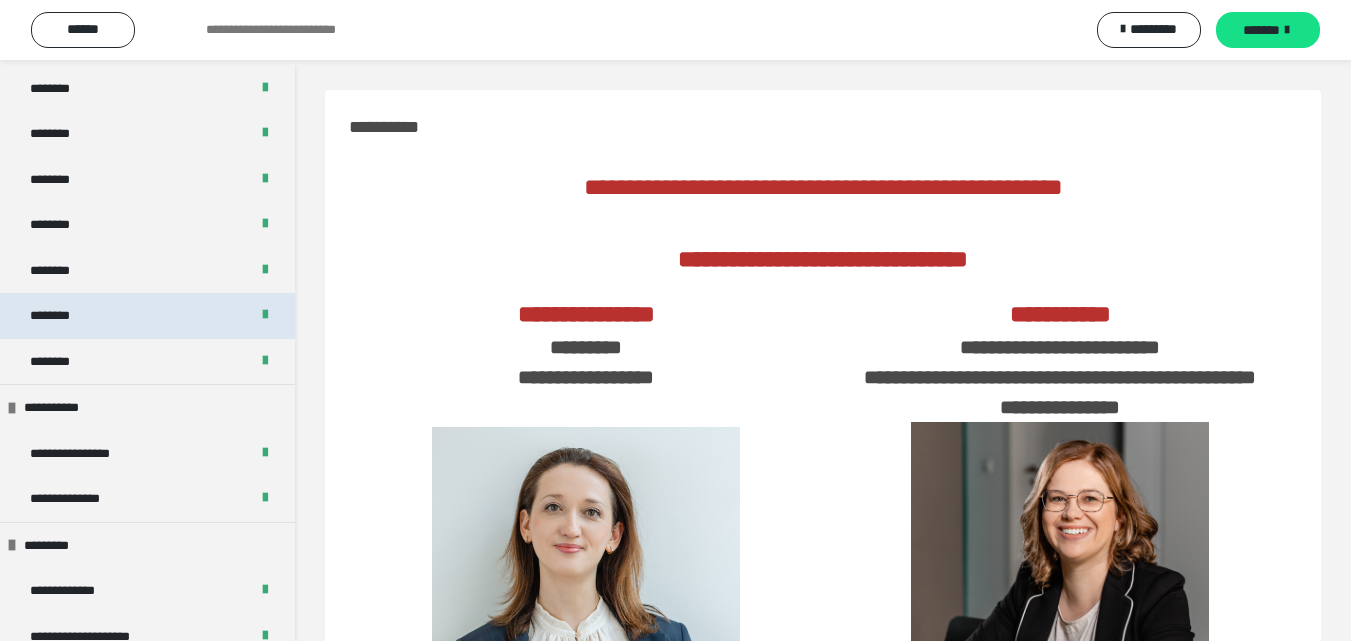 click on "********" at bounding box center [147, 316] 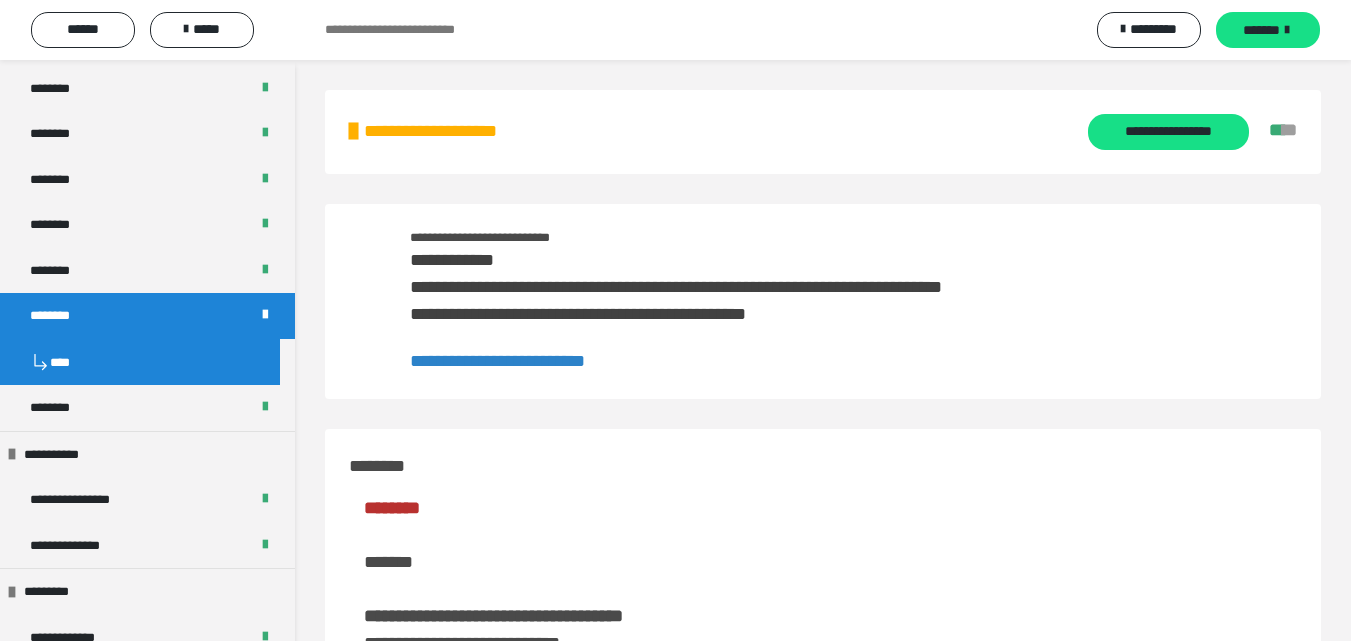 click on "**********" at bounding box center [497, 361] 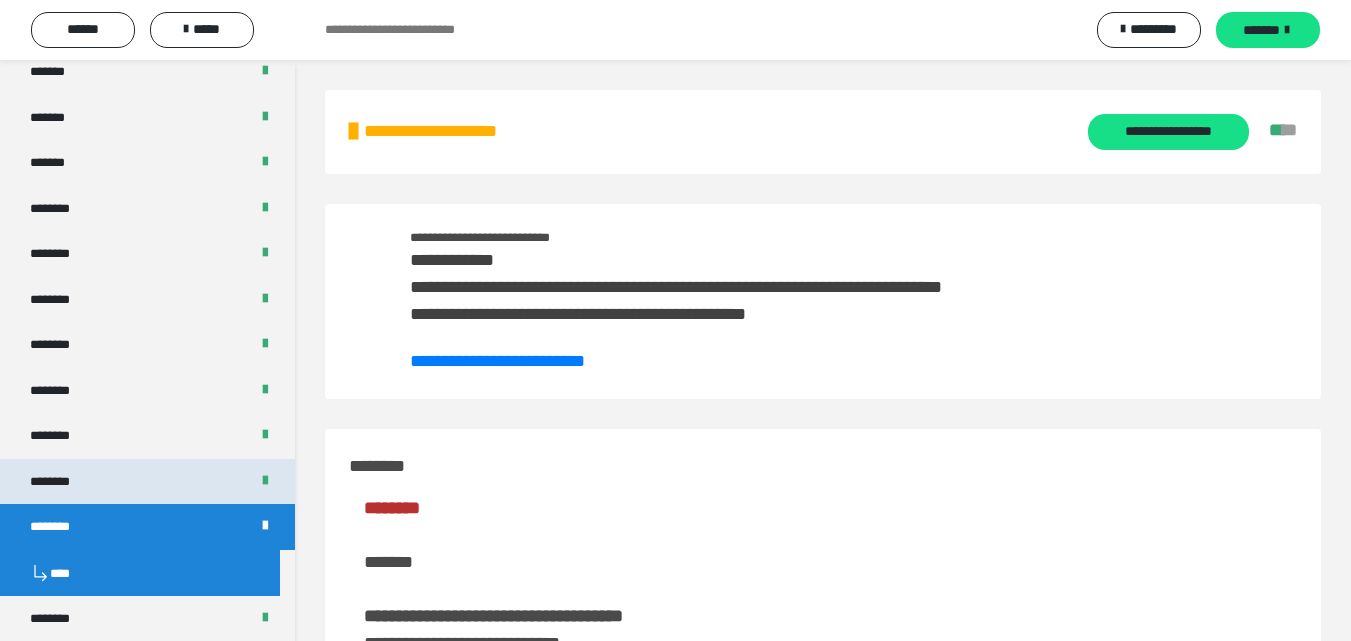 scroll, scrollTop: 800, scrollLeft: 0, axis: vertical 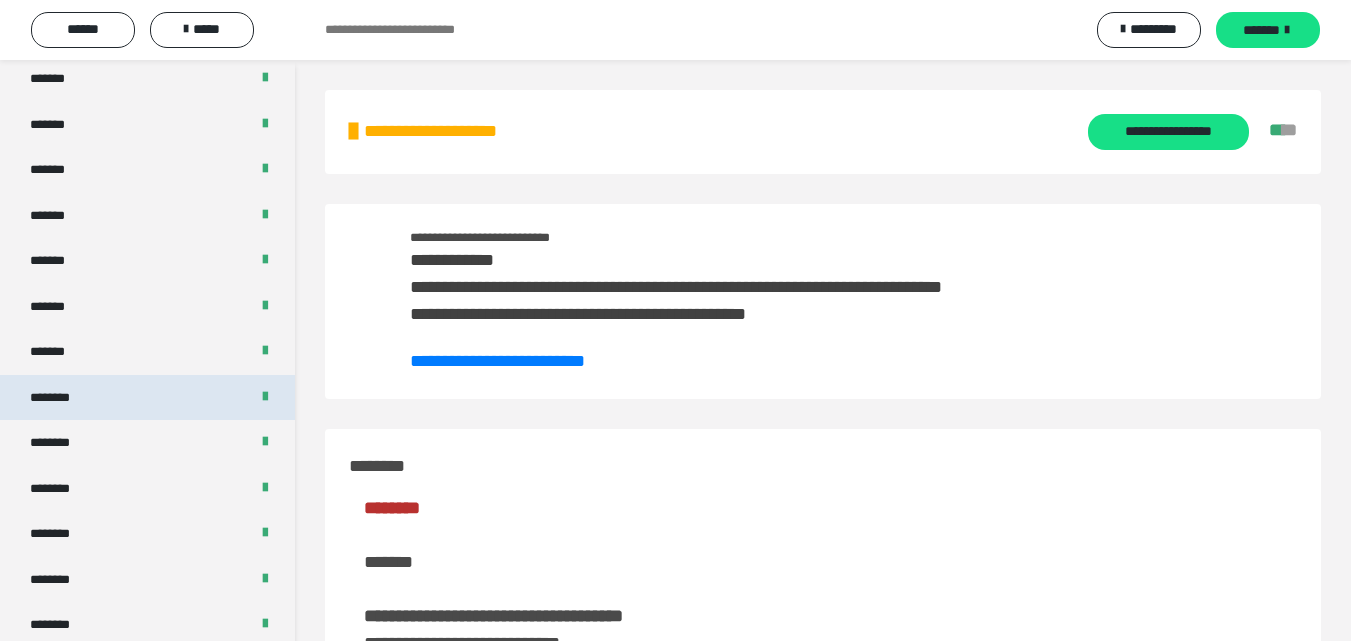 click on "********" at bounding box center (61, 398) 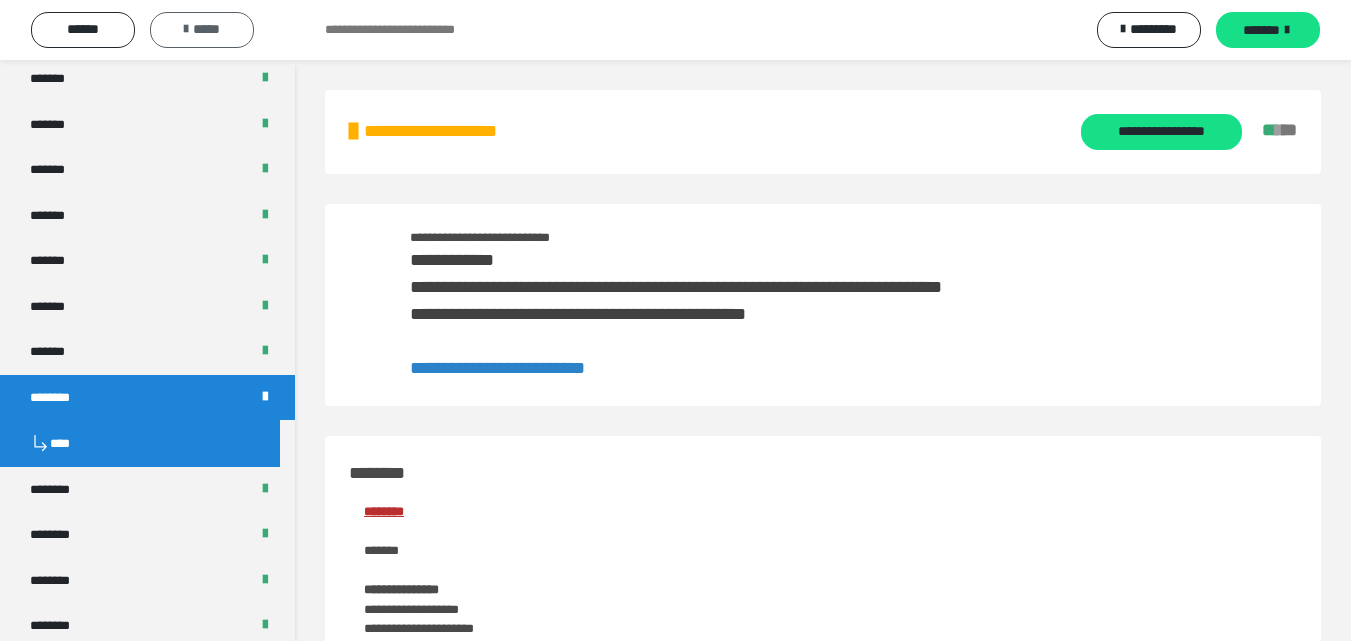 click on "*****" at bounding box center [202, 30] 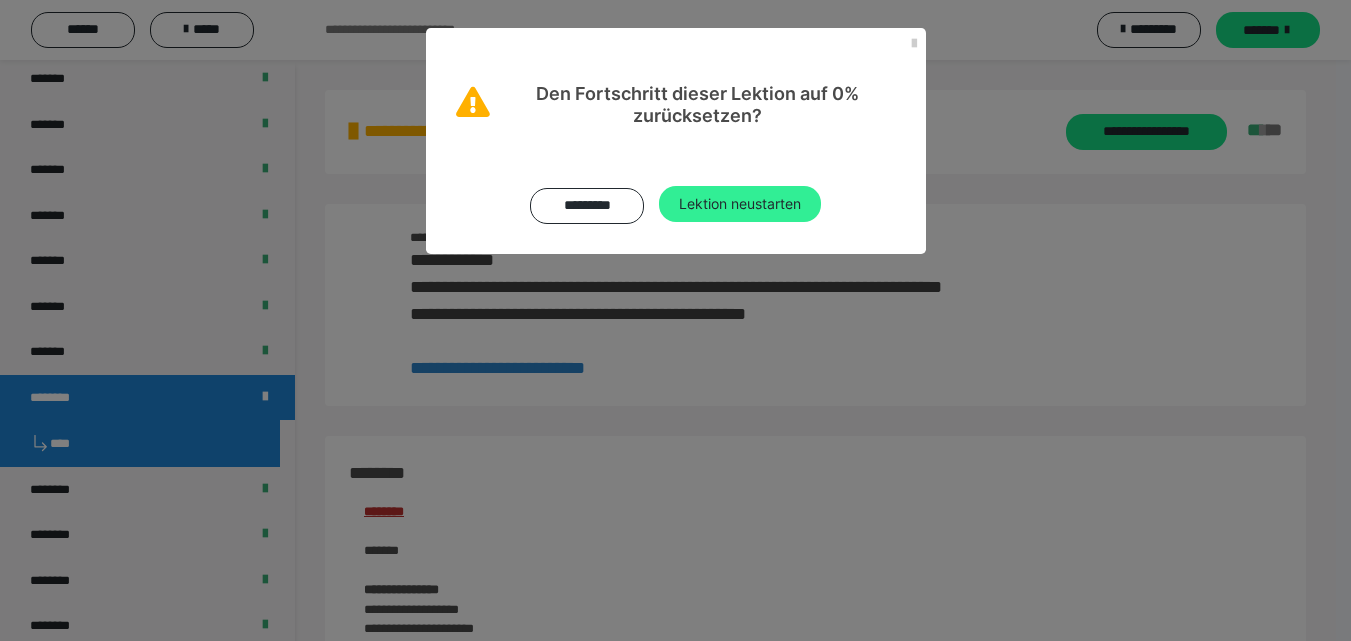 click on "Lektion neustarten" at bounding box center [740, 204] 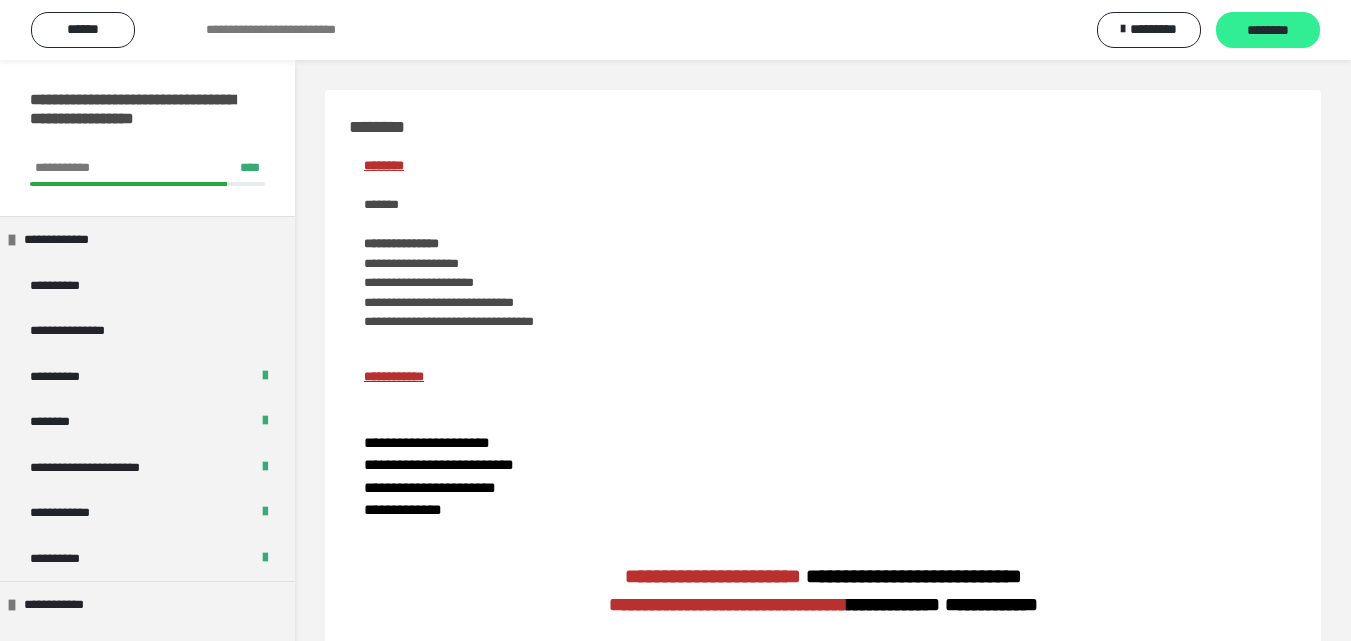click on "********" at bounding box center (1268, 31) 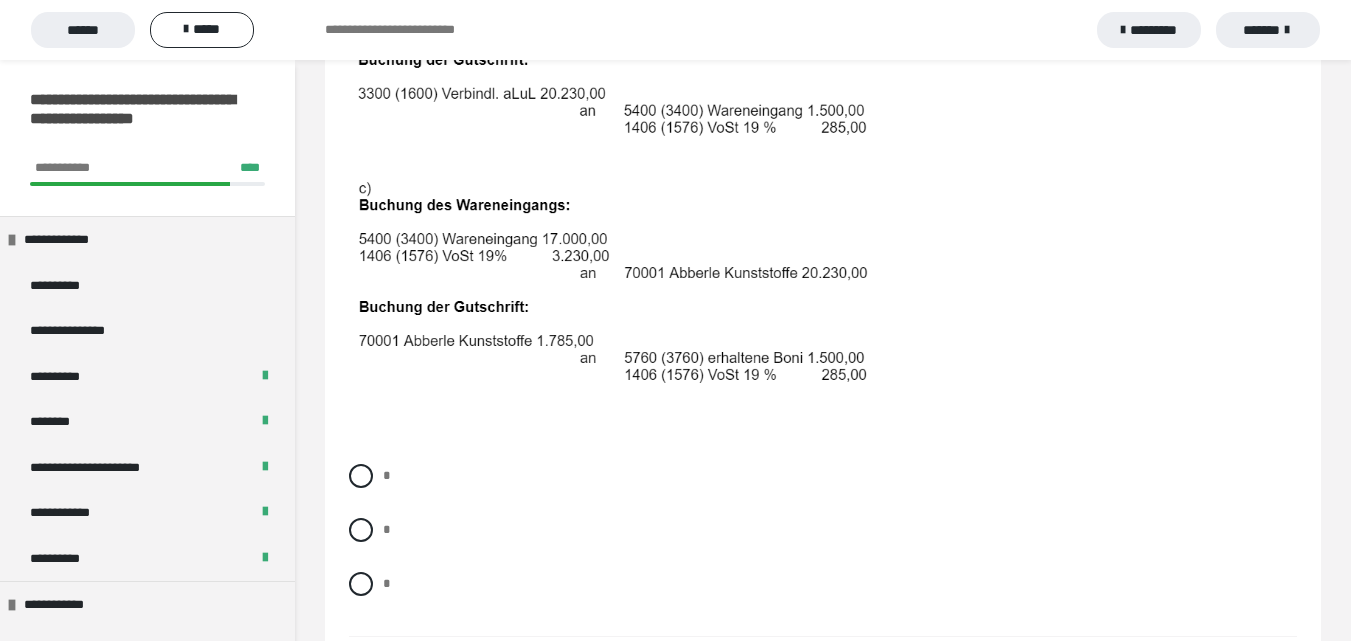 scroll, scrollTop: 980, scrollLeft: 0, axis: vertical 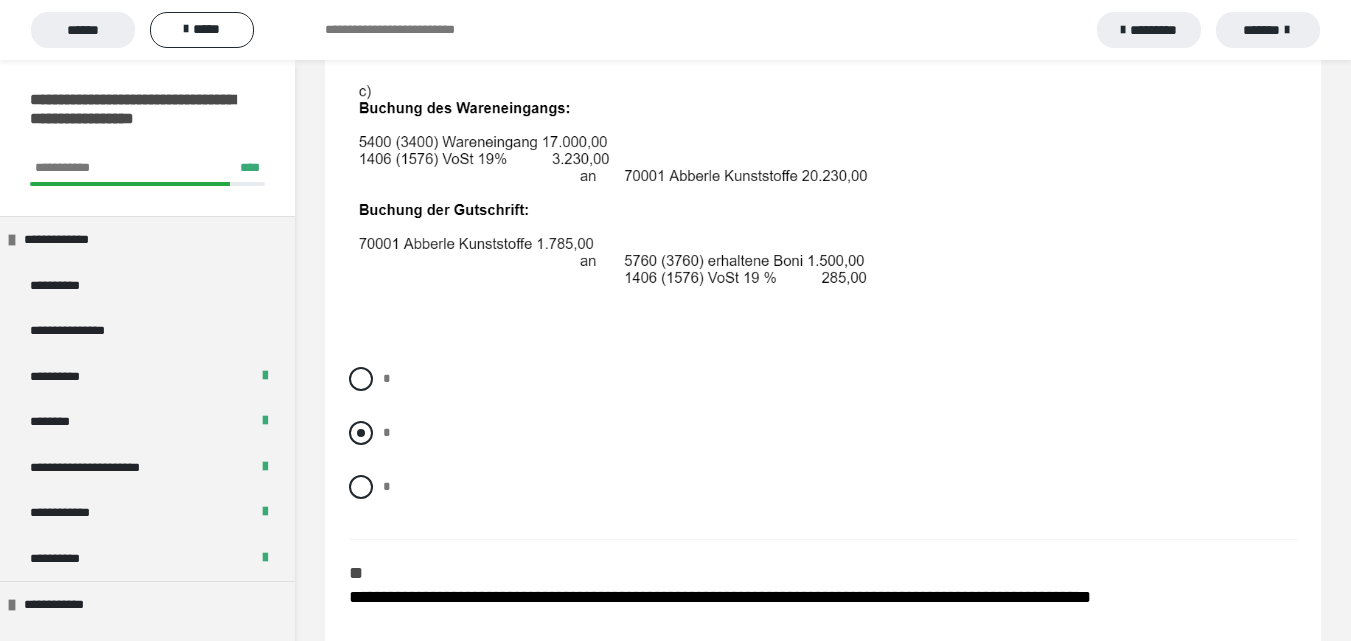 click at bounding box center (361, 433) 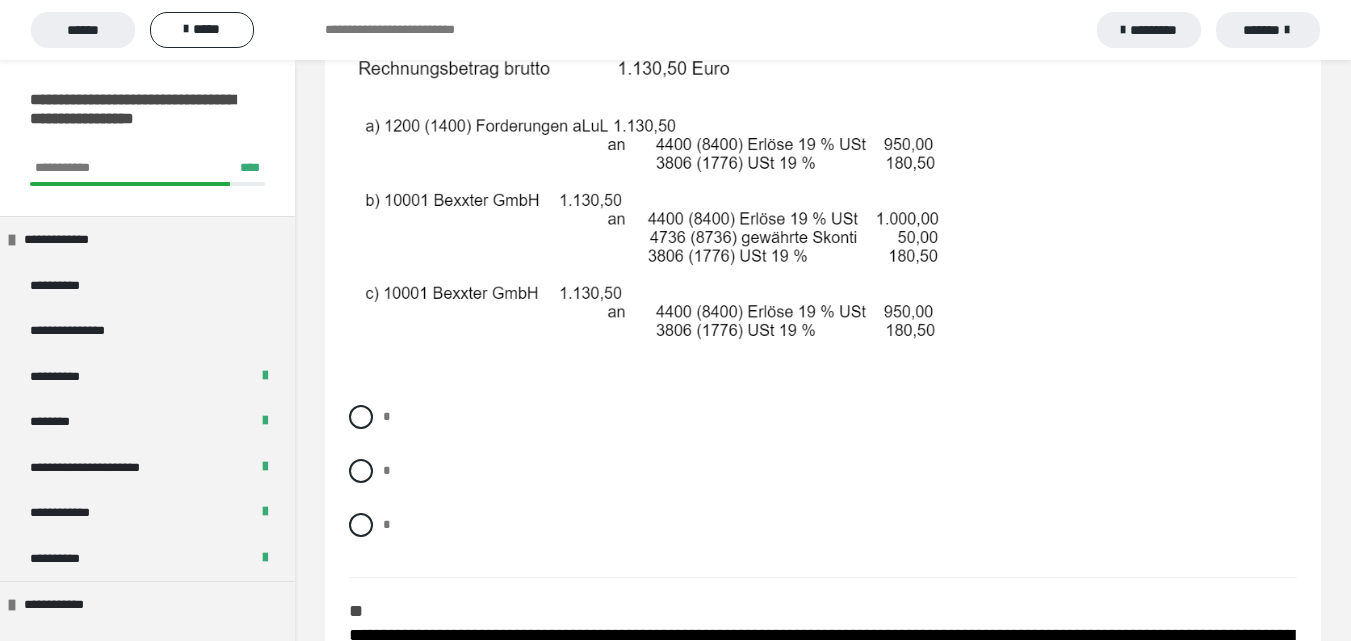 scroll, scrollTop: 1680, scrollLeft: 0, axis: vertical 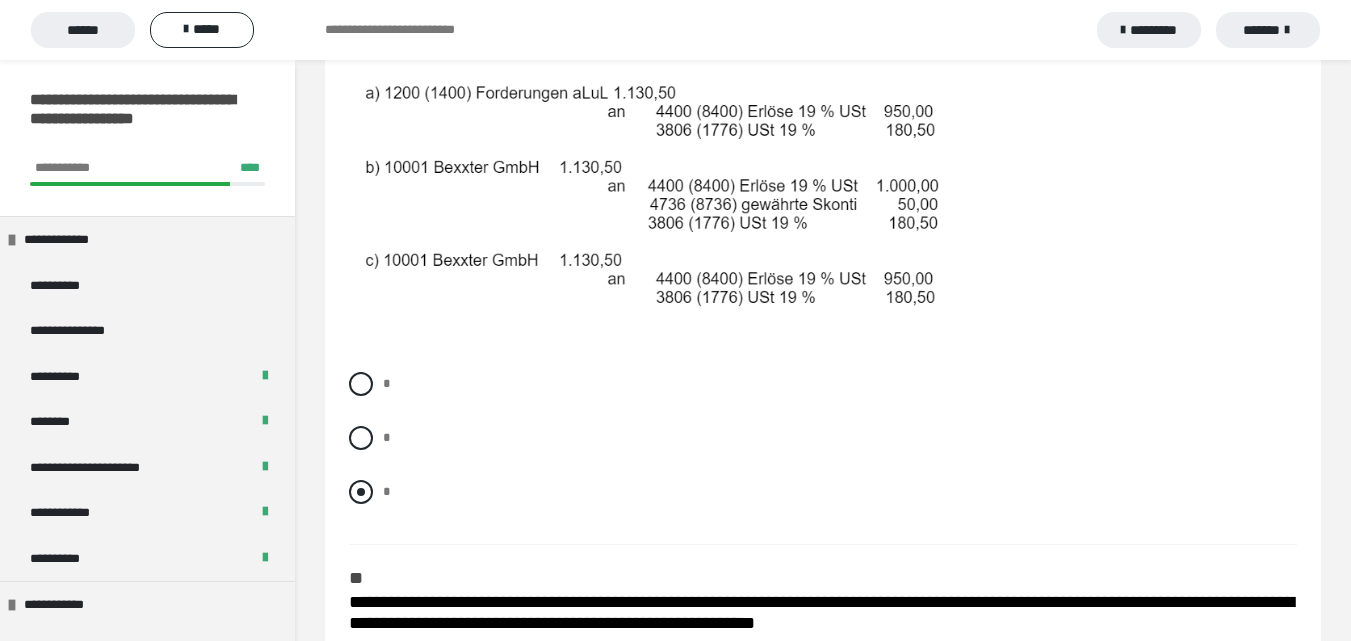 click at bounding box center [361, 492] 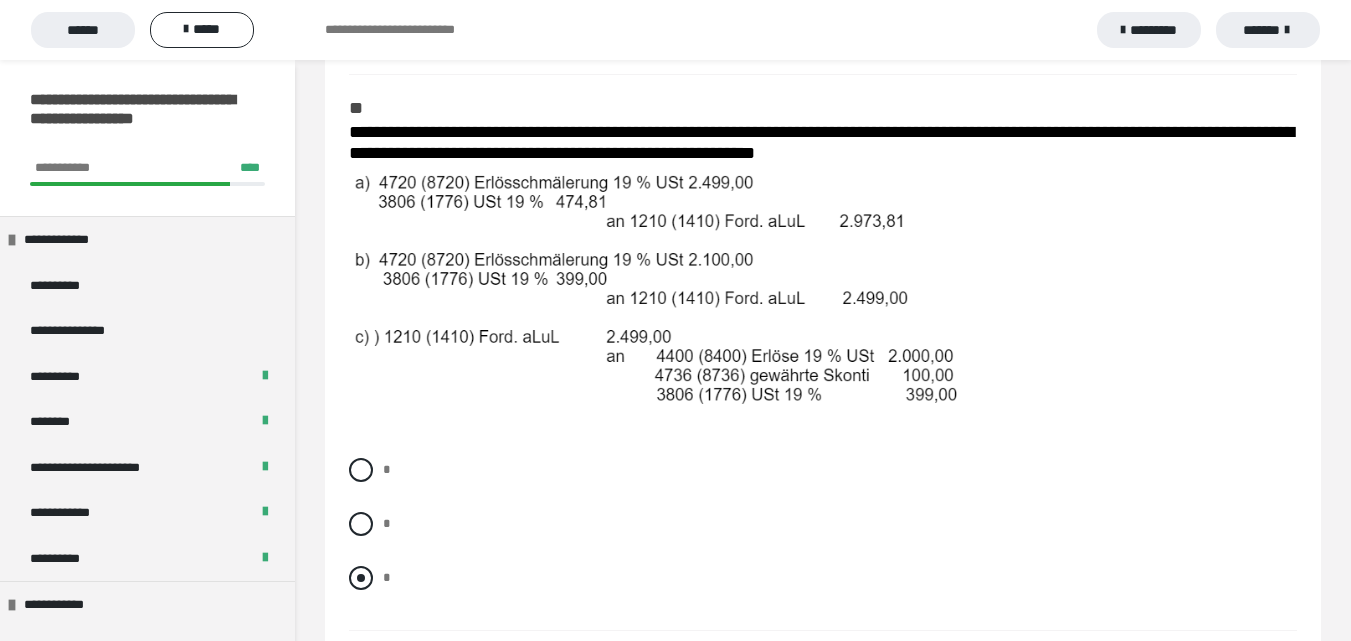 scroll, scrollTop: 2180, scrollLeft: 0, axis: vertical 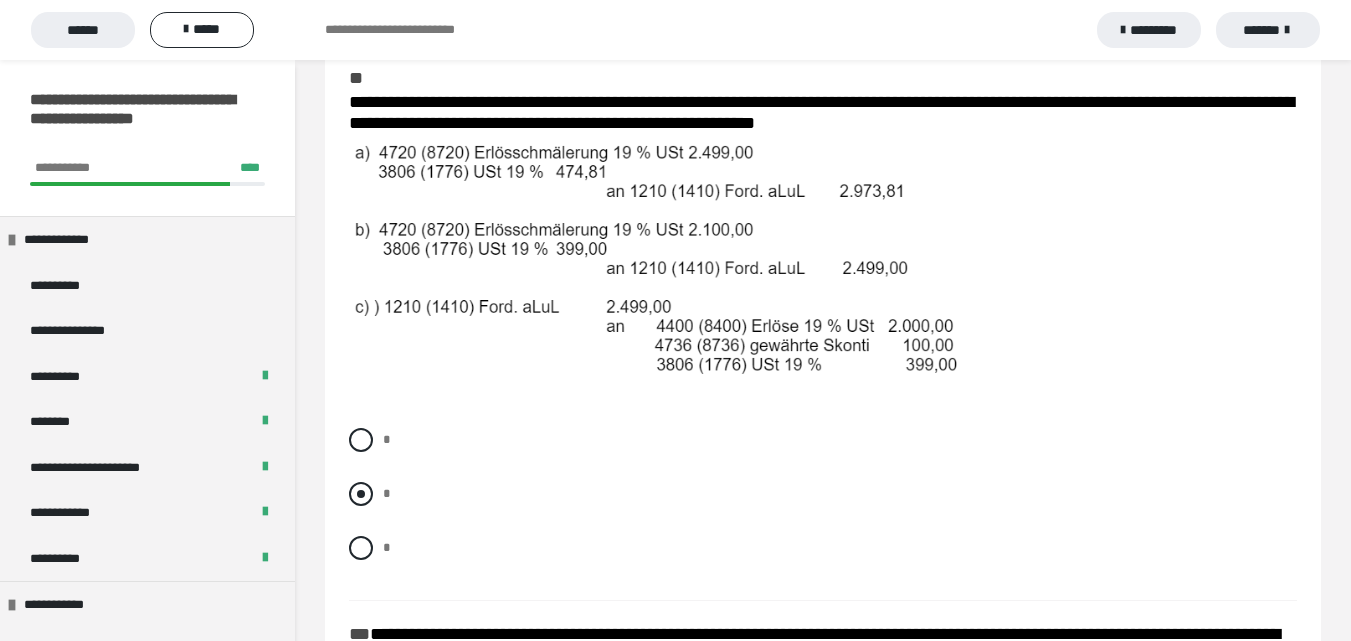 click at bounding box center (361, 494) 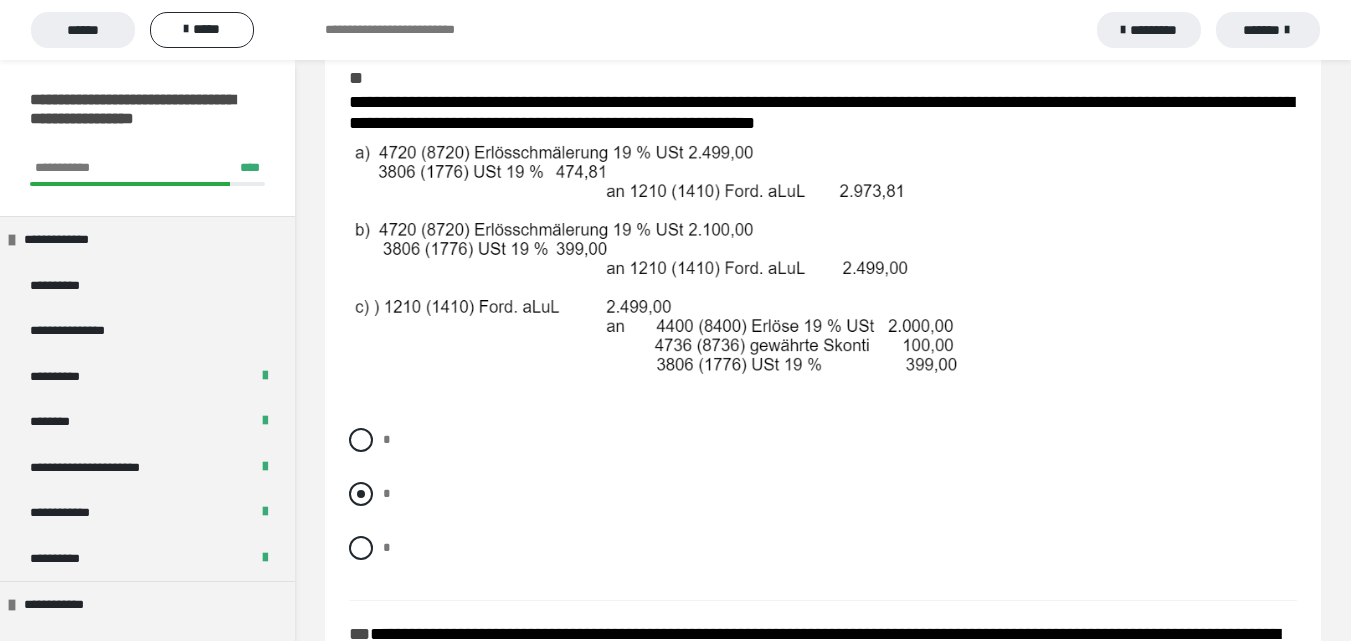 radio on "****" 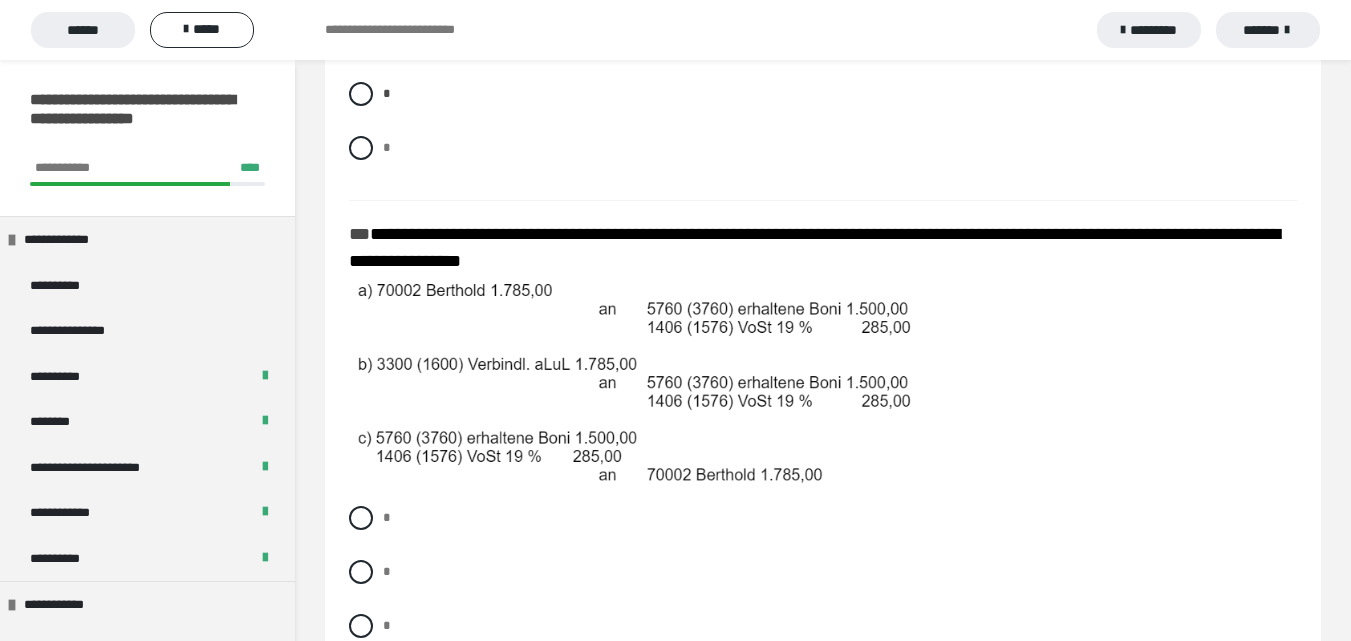 scroll, scrollTop: 2680, scrollLeft: 0, axis: vertical 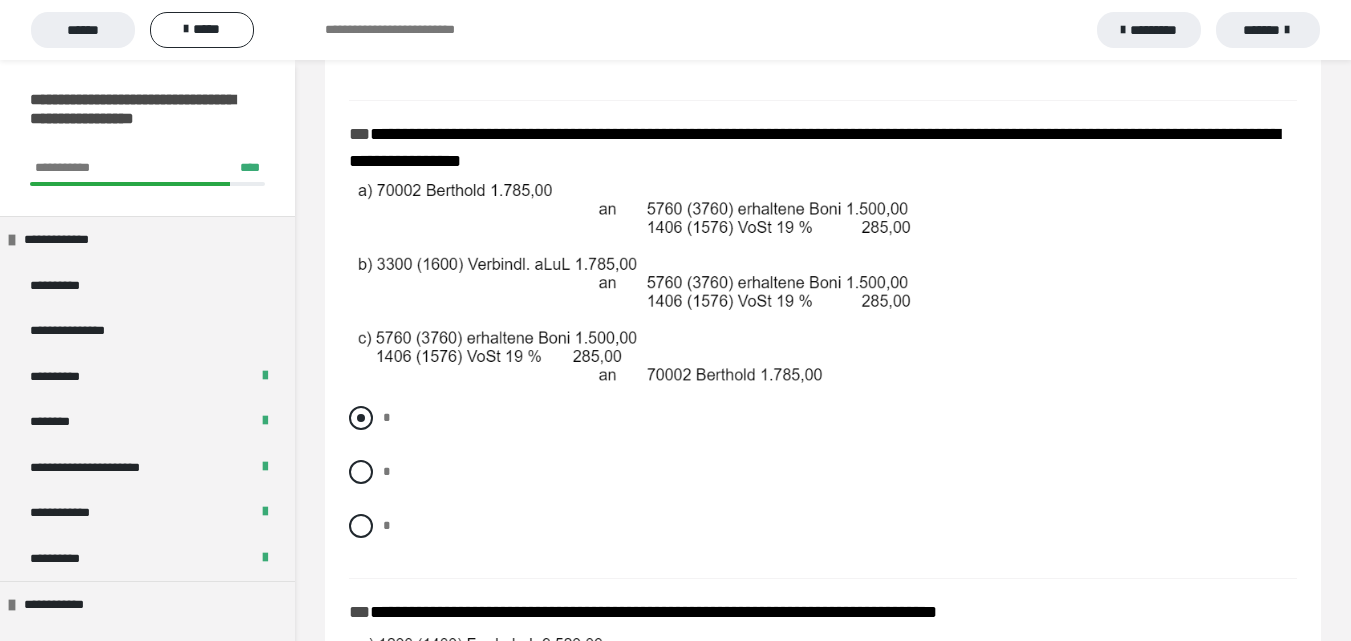 click at bounding box center (361, 418) 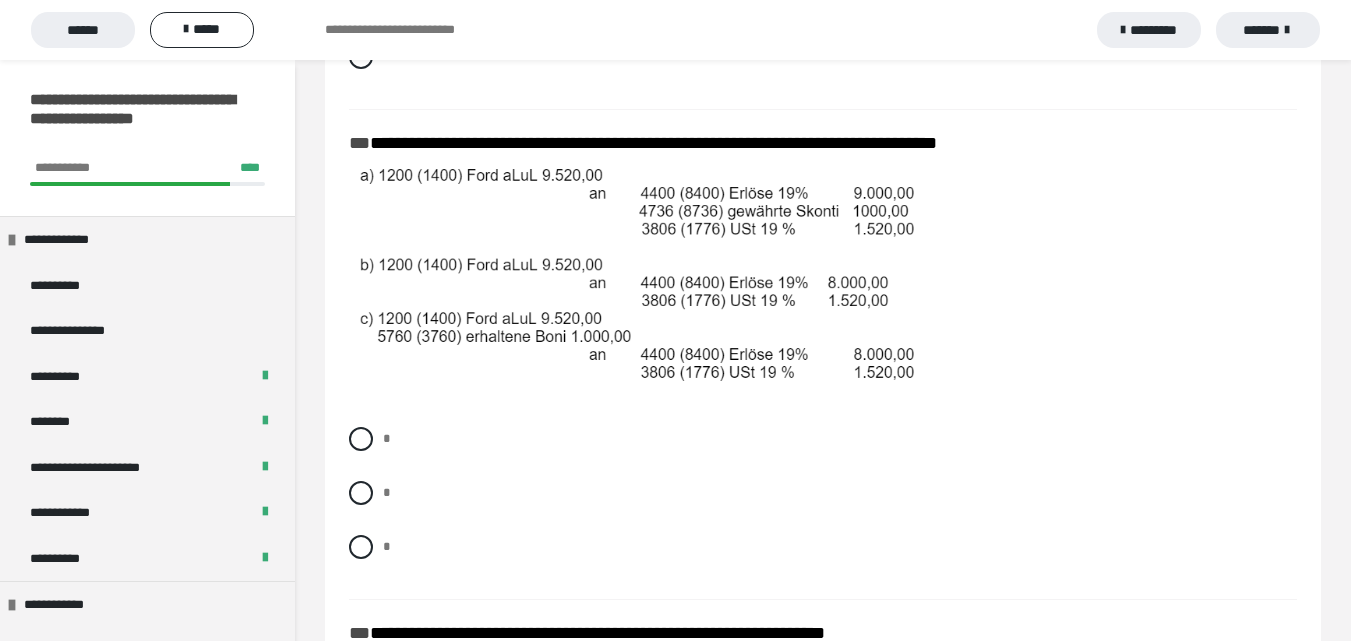 scroll, scrollTop: 3180, scrollLeft: 0, axis: vertical 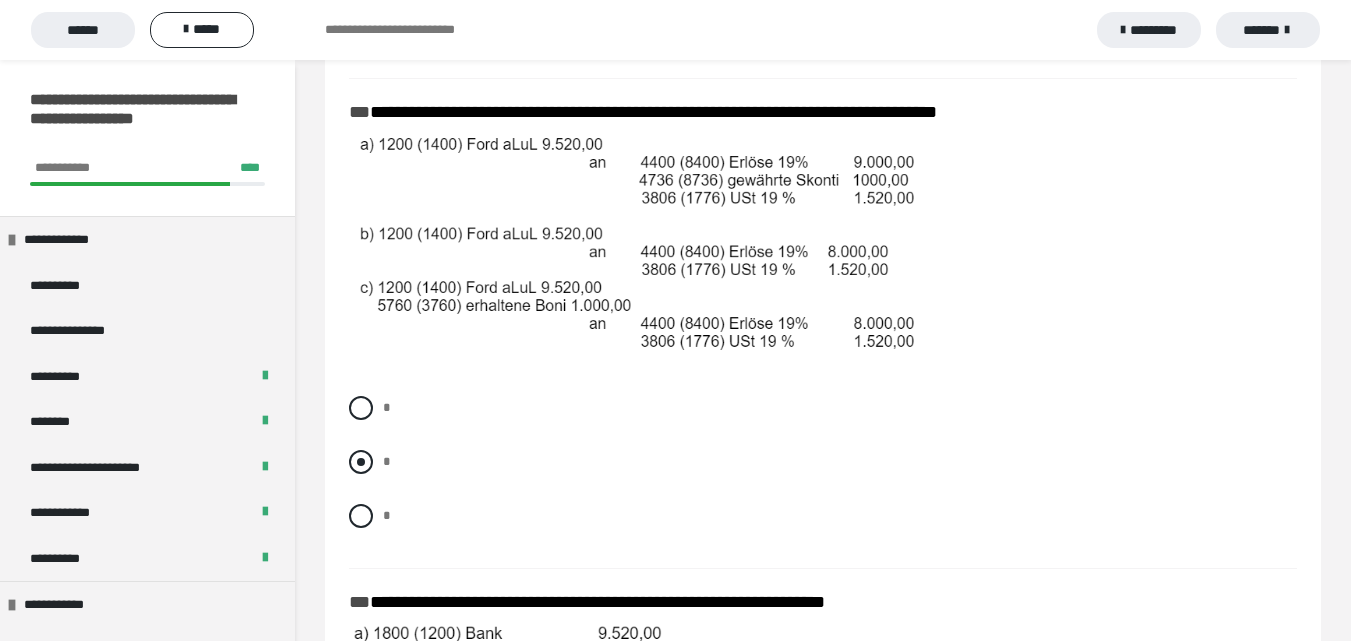 click at bounding box center (361, 462) 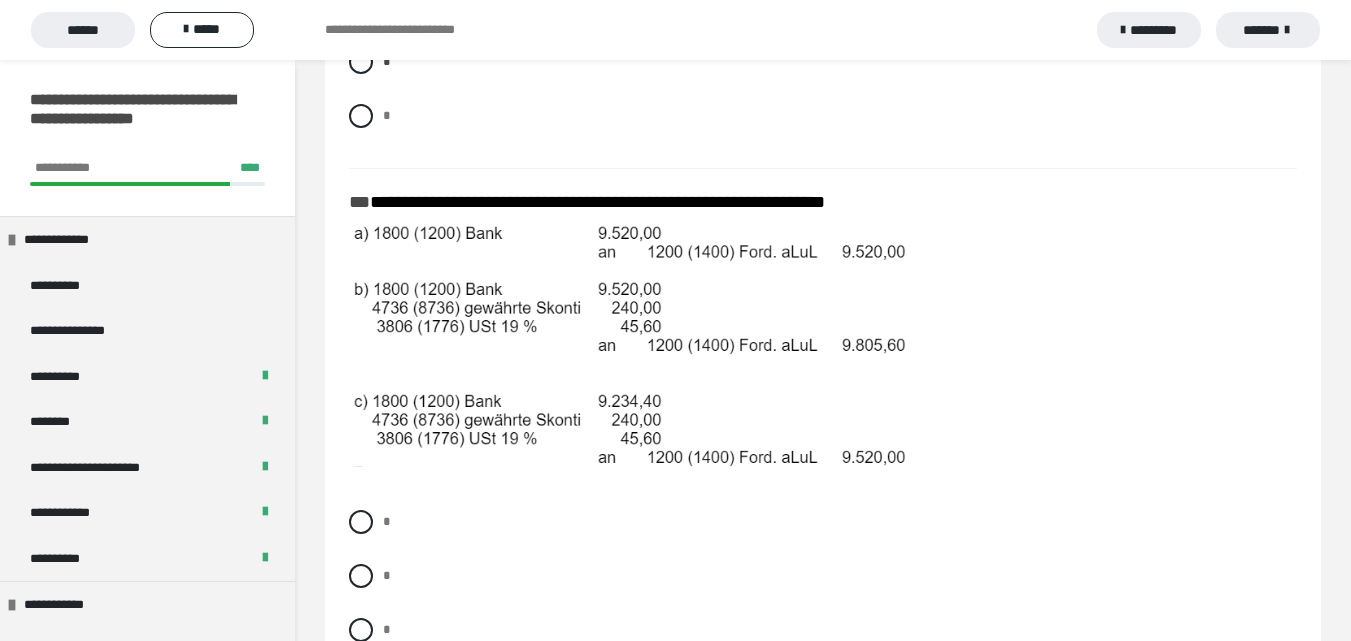 scroll, scrollTop: 3680, scrollLeft: 0, axis: vertical 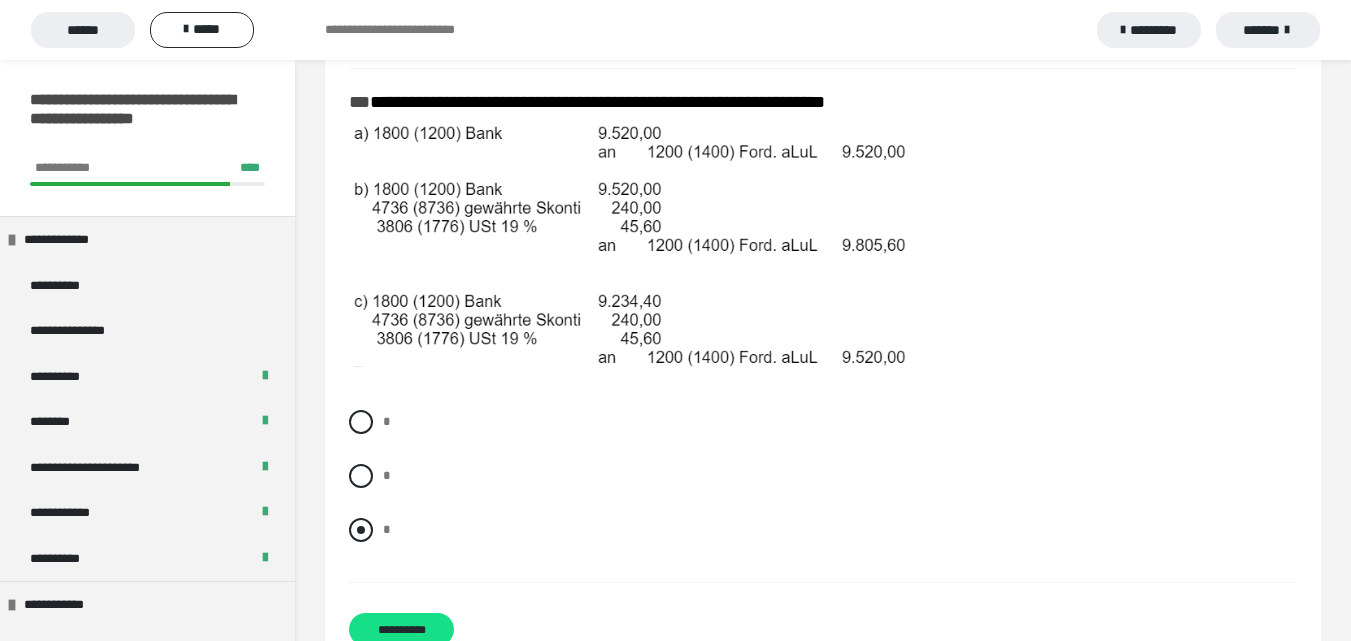 click at bounding box center (361, 530) 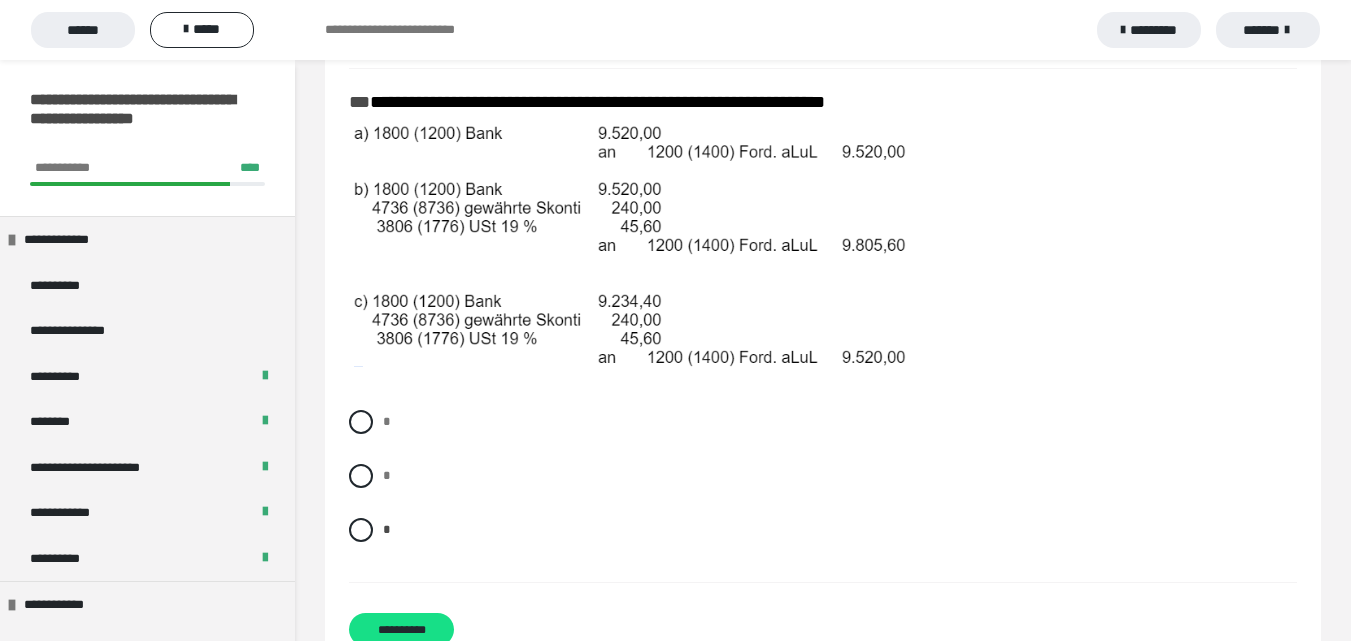 scroll, scrollTop: 3780, scrollLeft: 0, axis: vertical 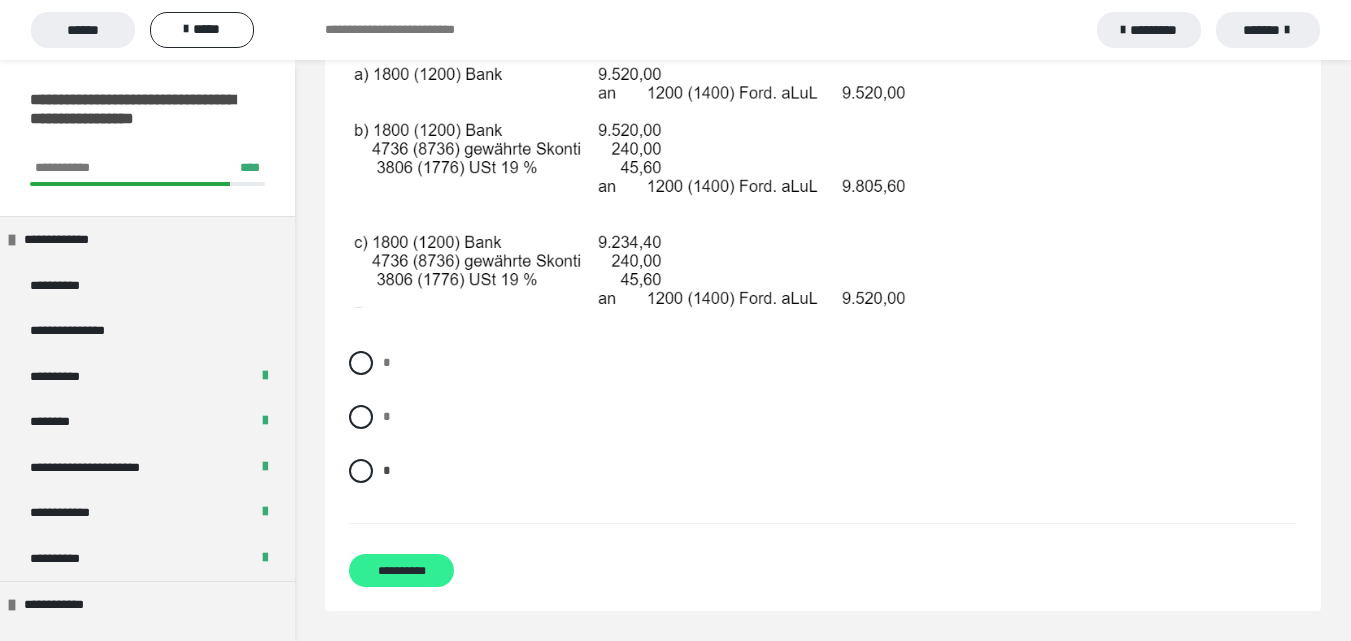 click on "**********" at bounding box center [401, 570] 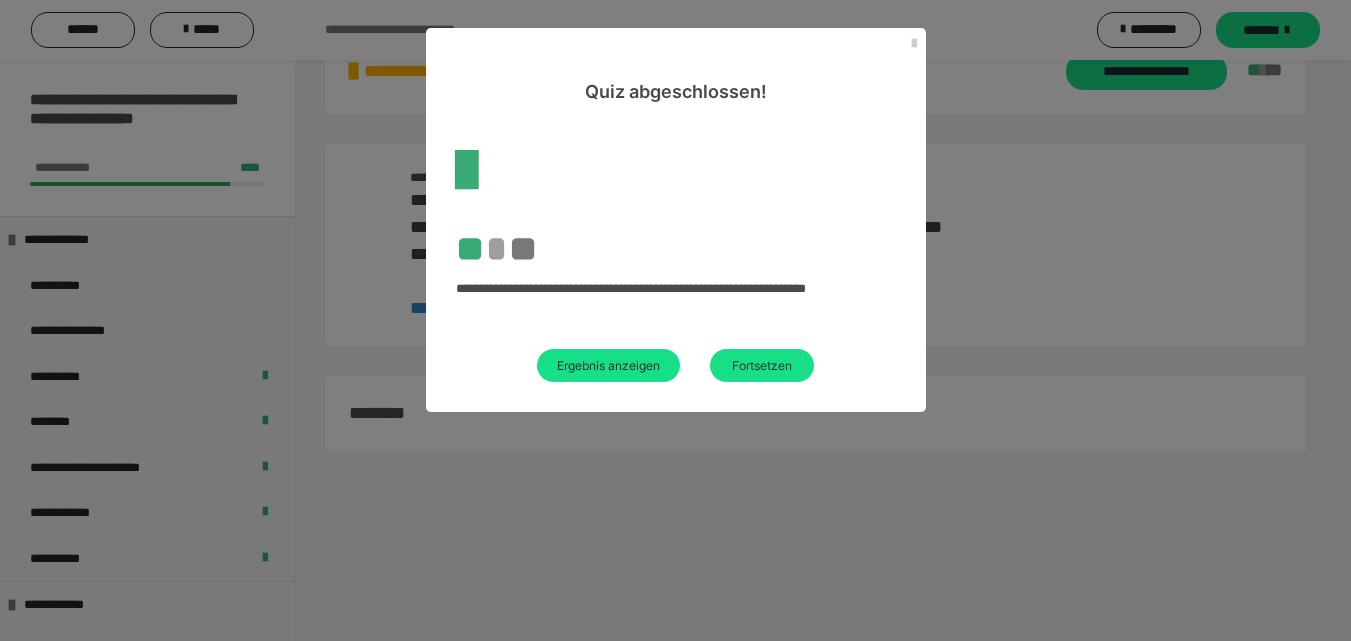 scroll, scrollTop: 2287, scrollLeft: 0, axis: vertical 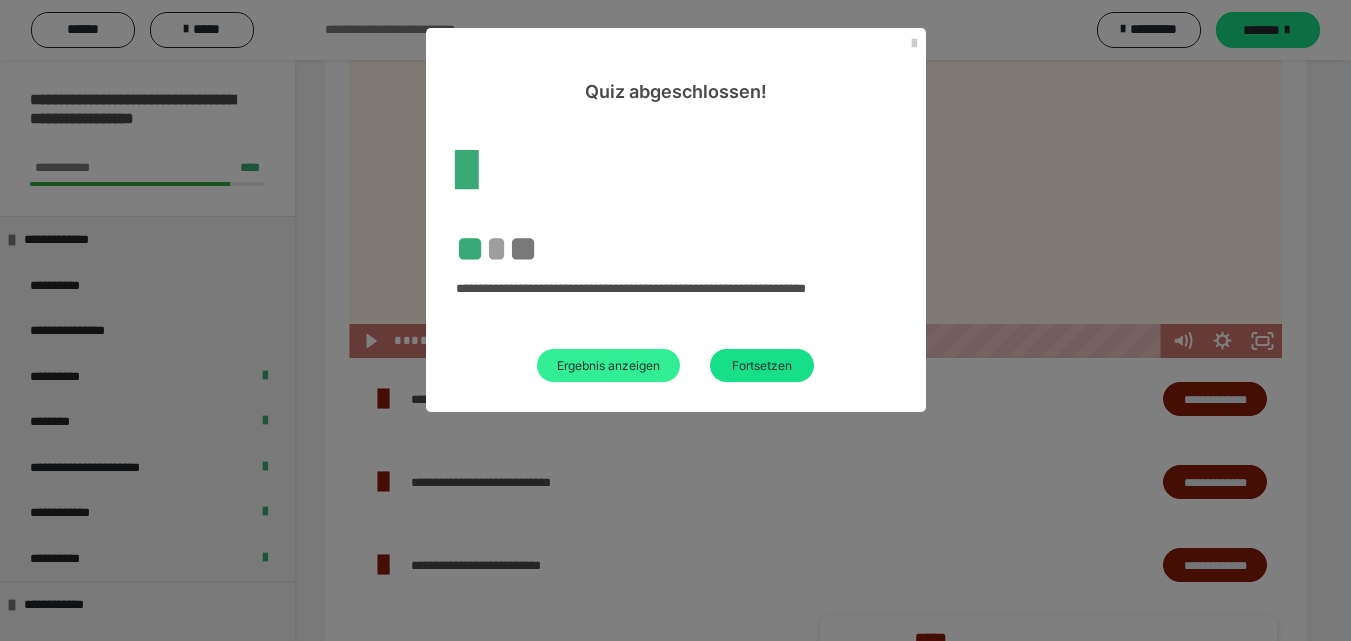 click on "Ergebnis anzeigen" at bounding box center [608, 365] 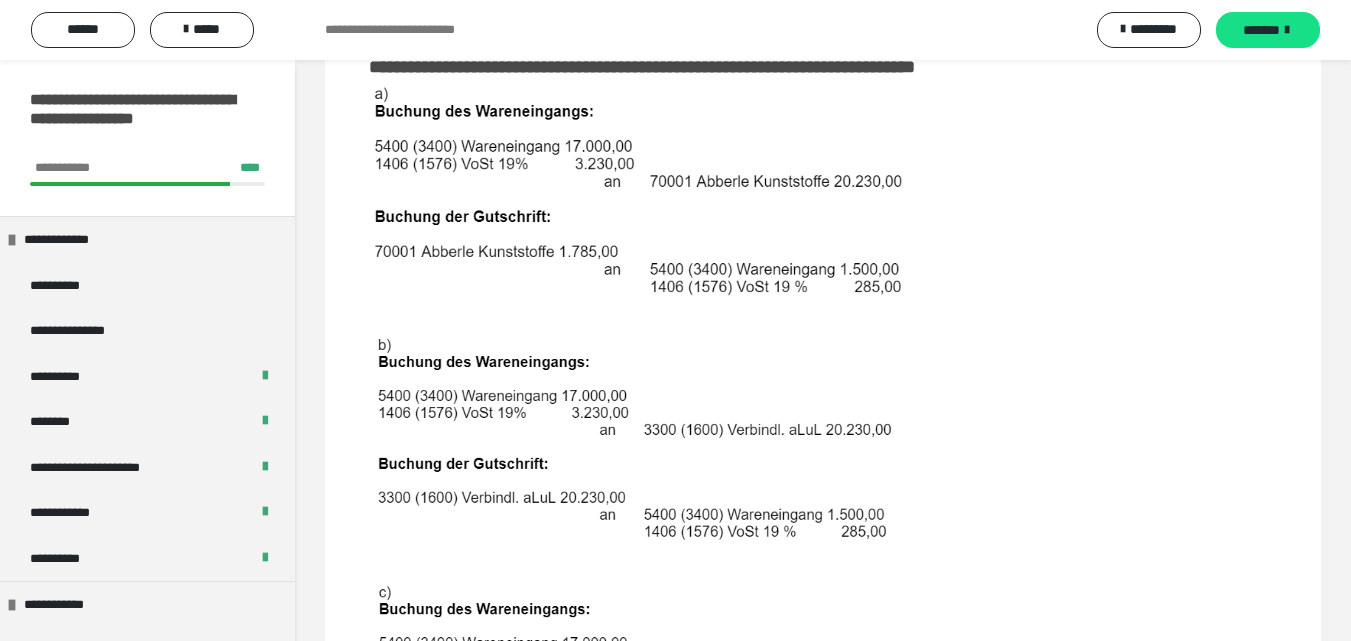 scroll, scrollTop: 400, scrollLeft: 0, axis: vertical 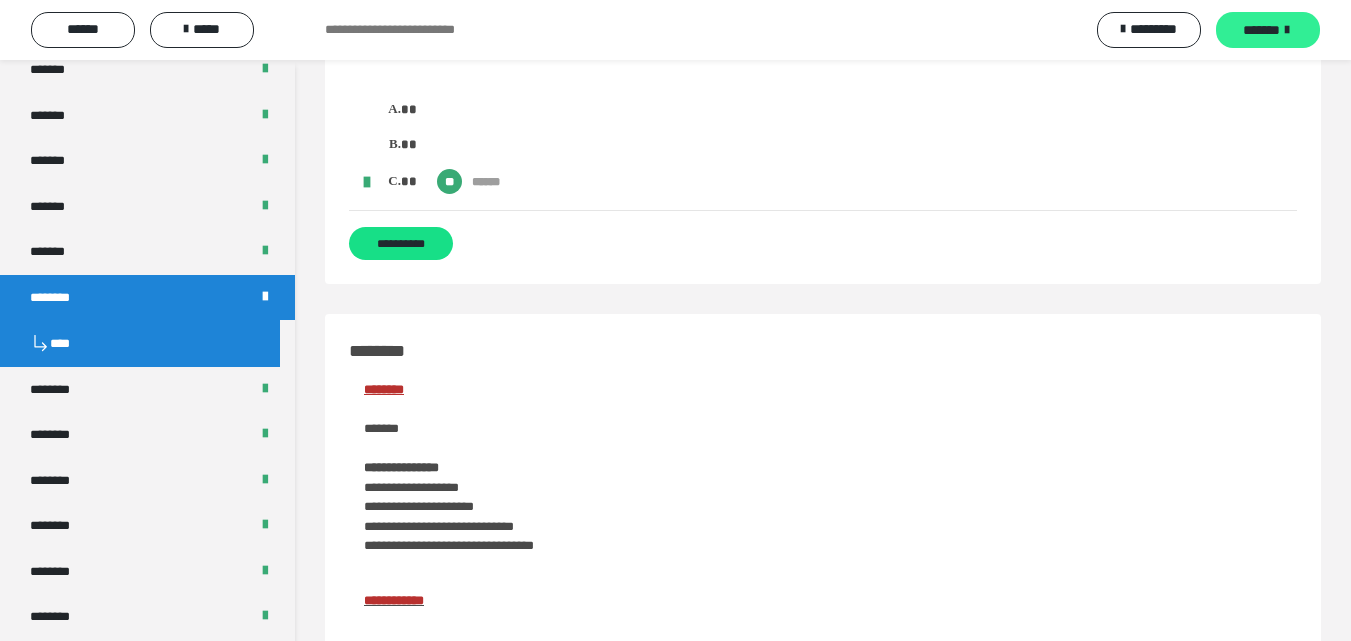 click at bounding box center [1287, 30] 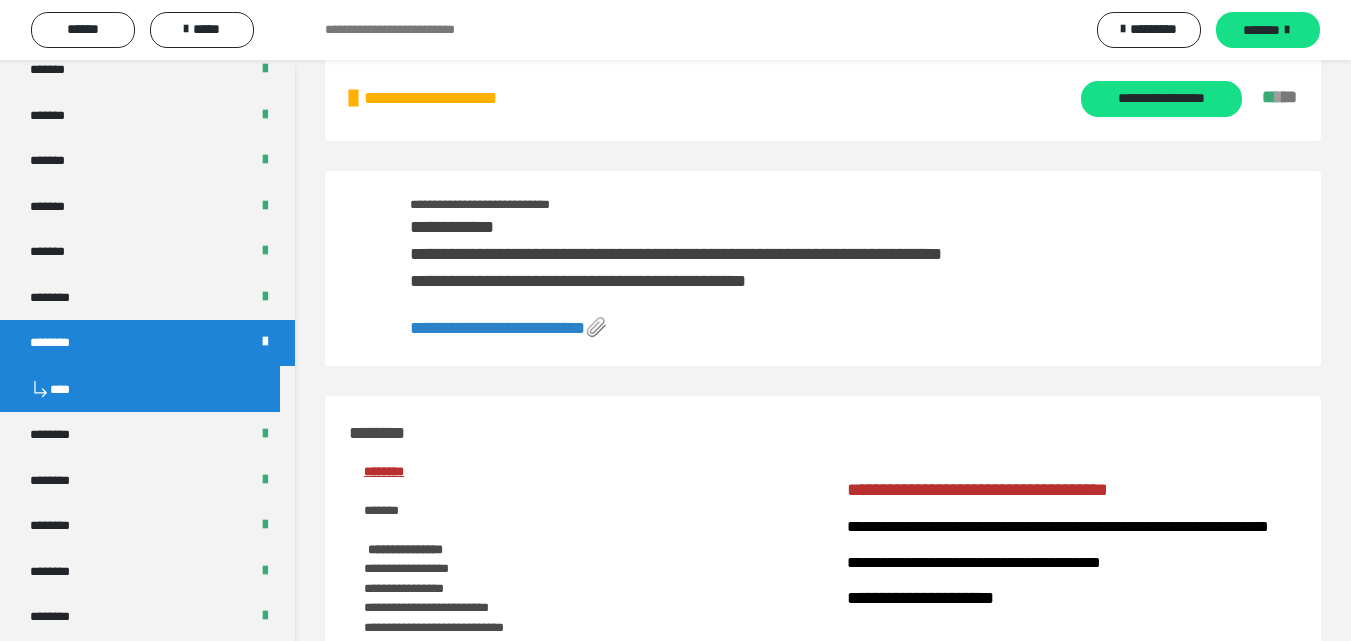scroll, scrollTop: 0, scrollLeft: 0, axis: both 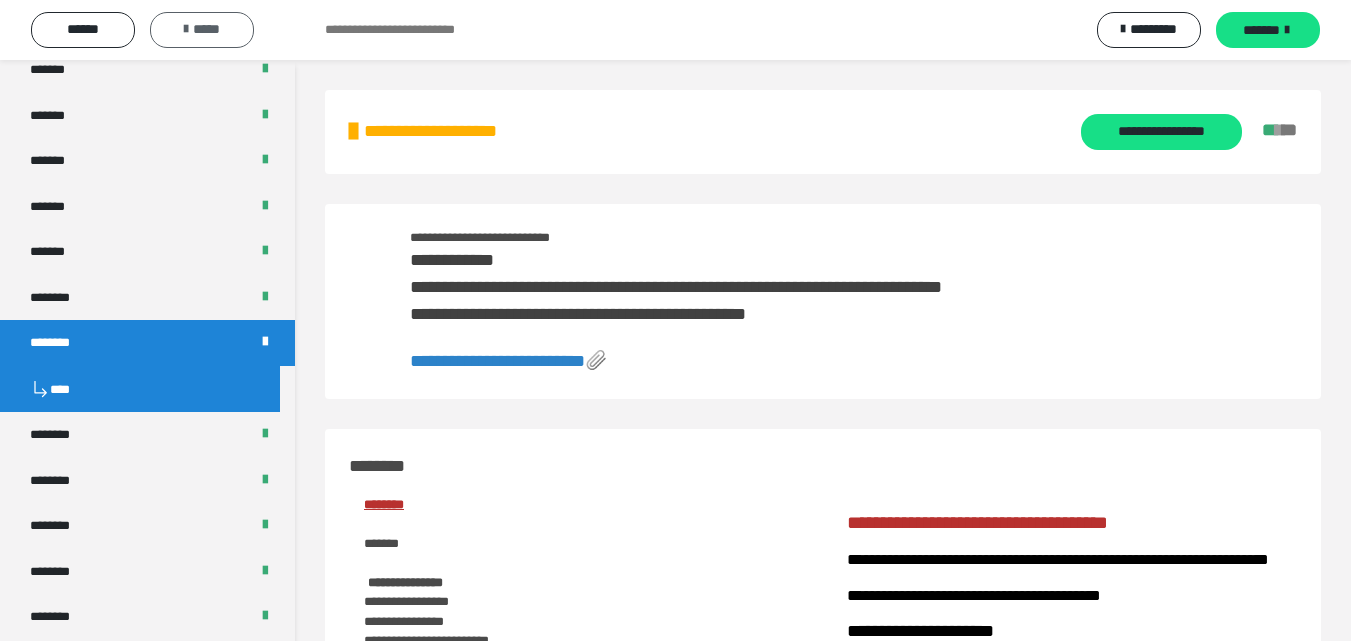 click on "*****" at bounding box center (202, 30) 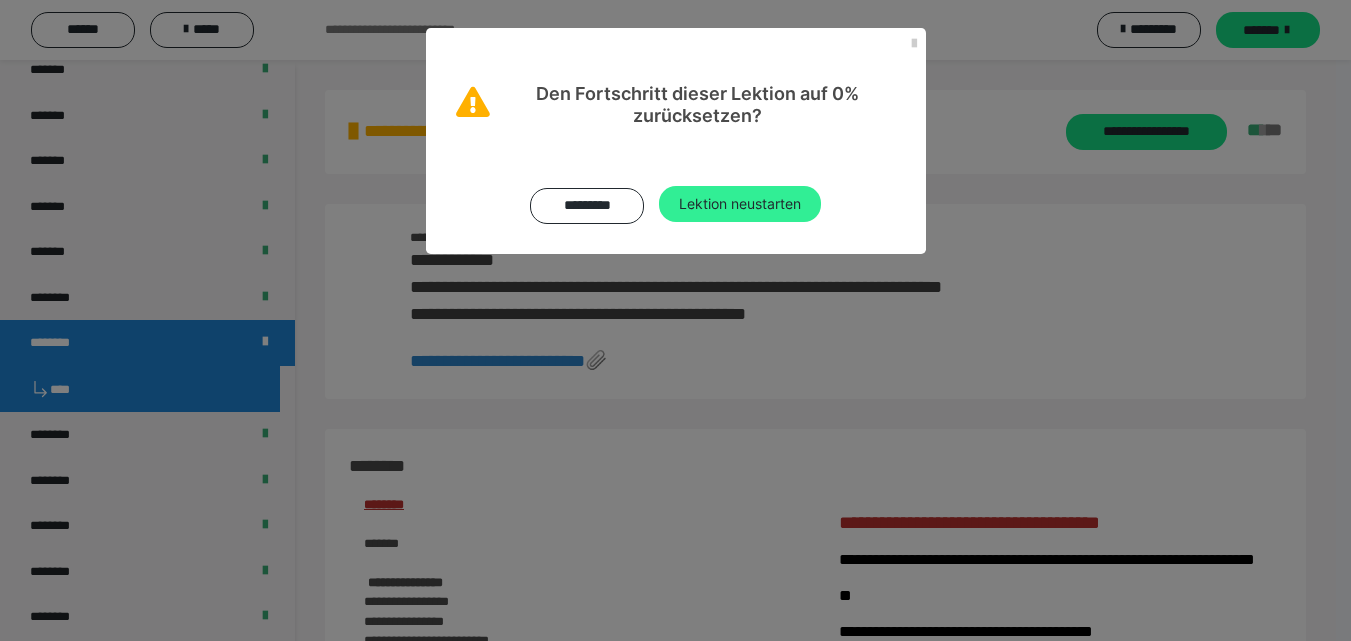 click on "Lektion neustarten" at bounding box center [740, 204] 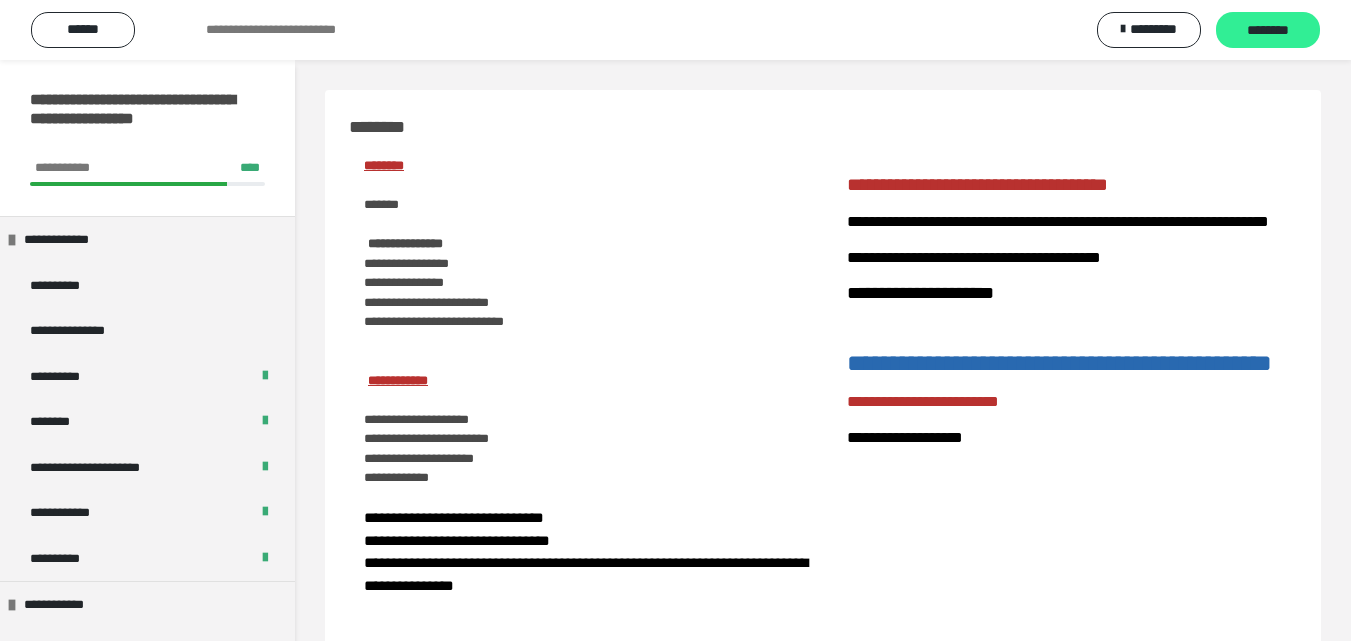 click on "********" at bounding box center (1268, 31) 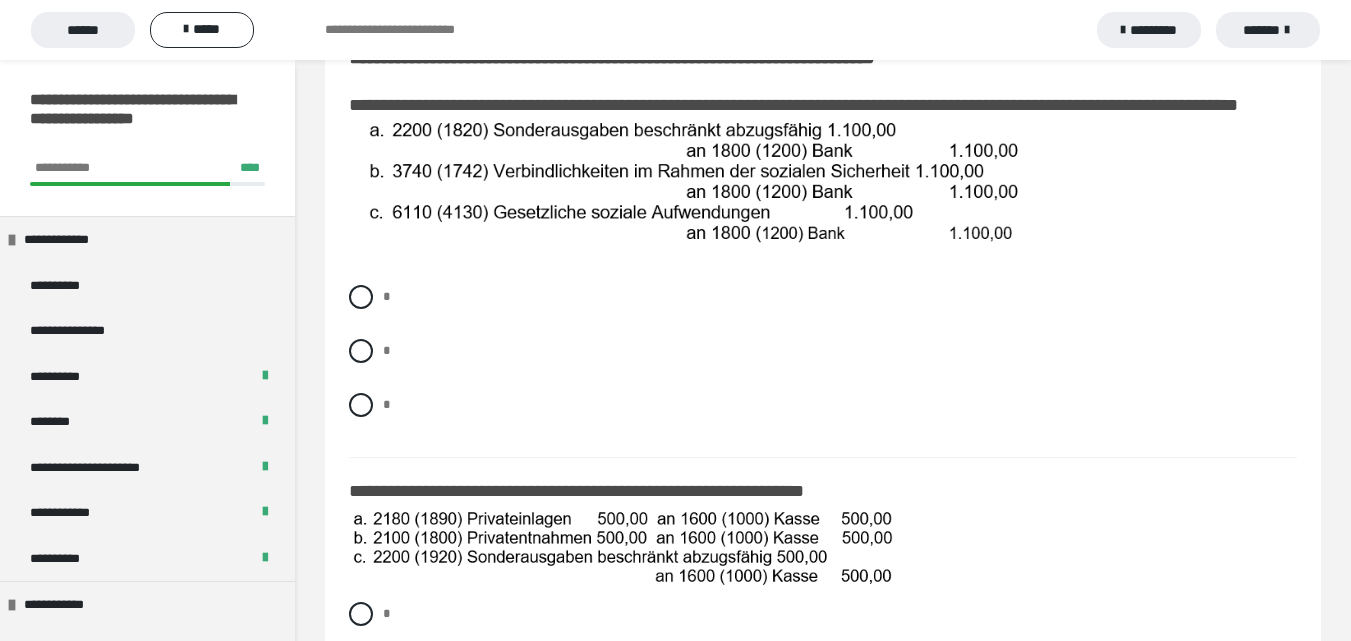 scroll, scrollTop: 300, scrollLeft: 0, axis: vertical 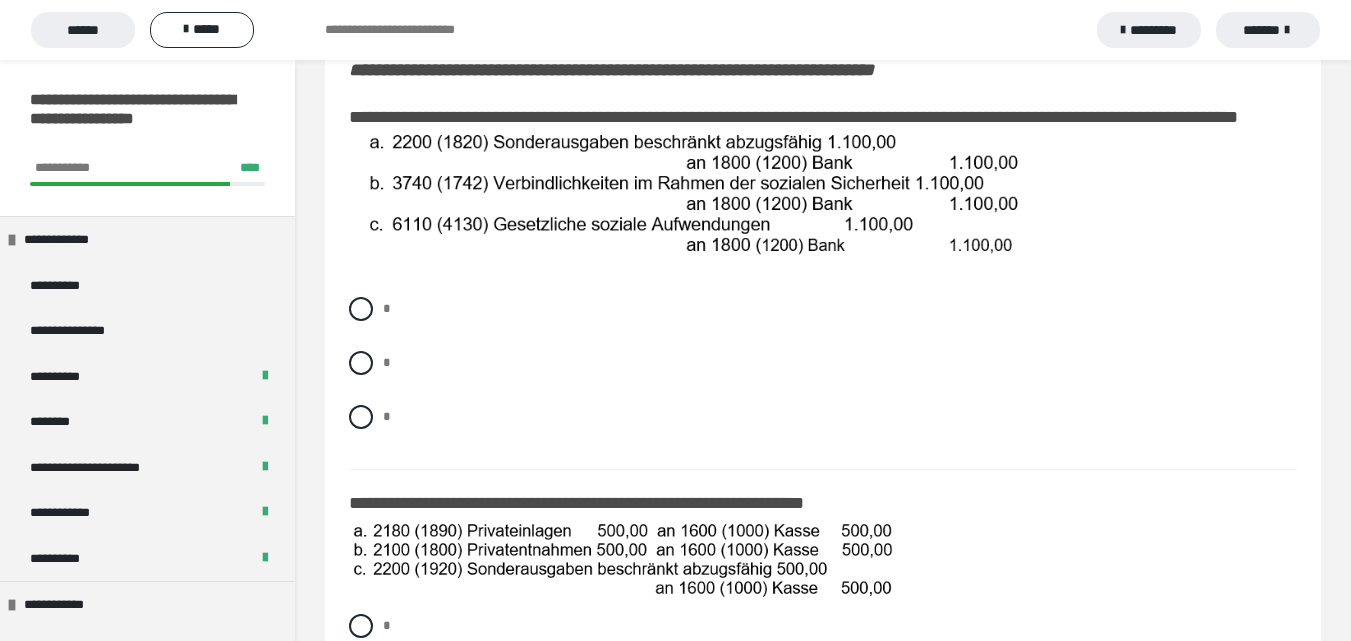 click on "* * *" at bounding box center [823, 378] 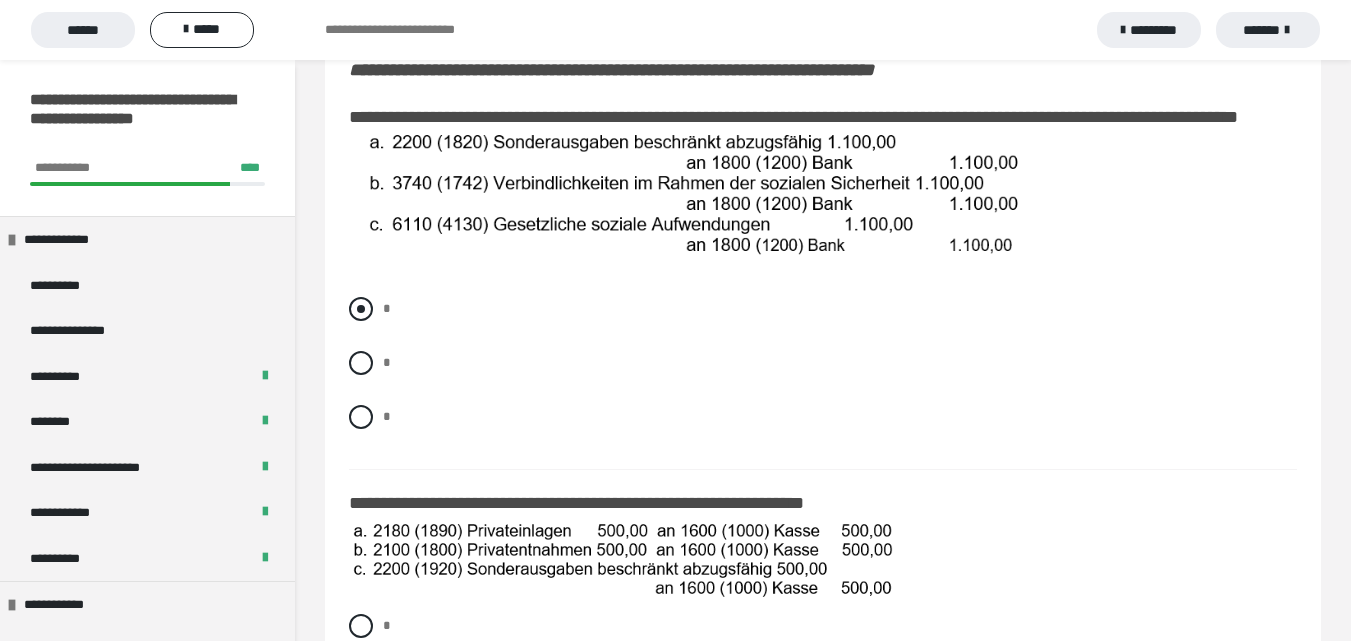 click at bounding box center [361, 309] 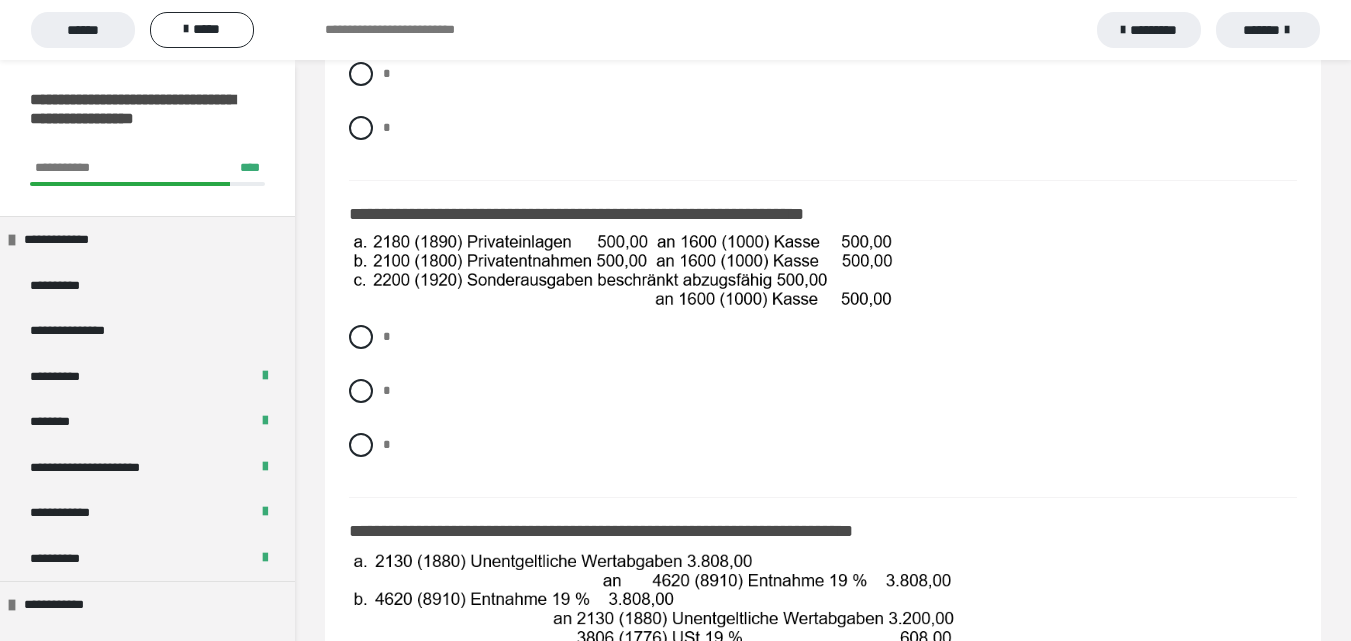 scroll, scrollTop: 600, scrollLeft: 0, axis: vertical 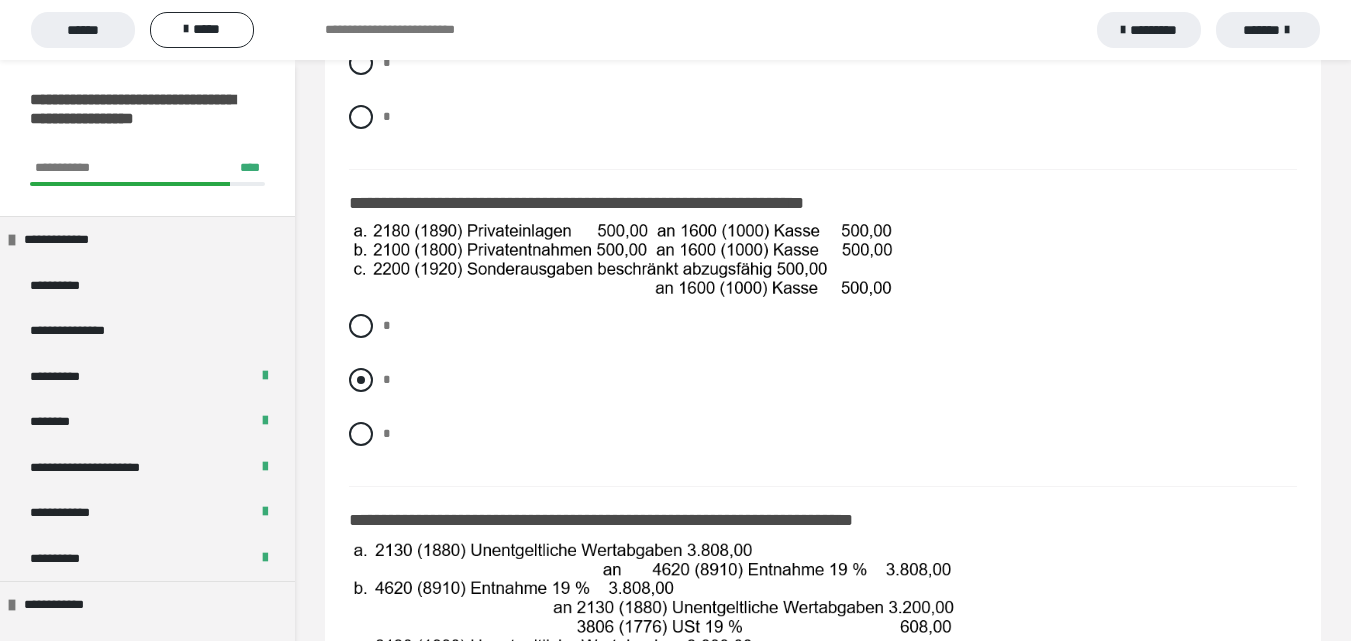 click at bounding box center (361, 380) 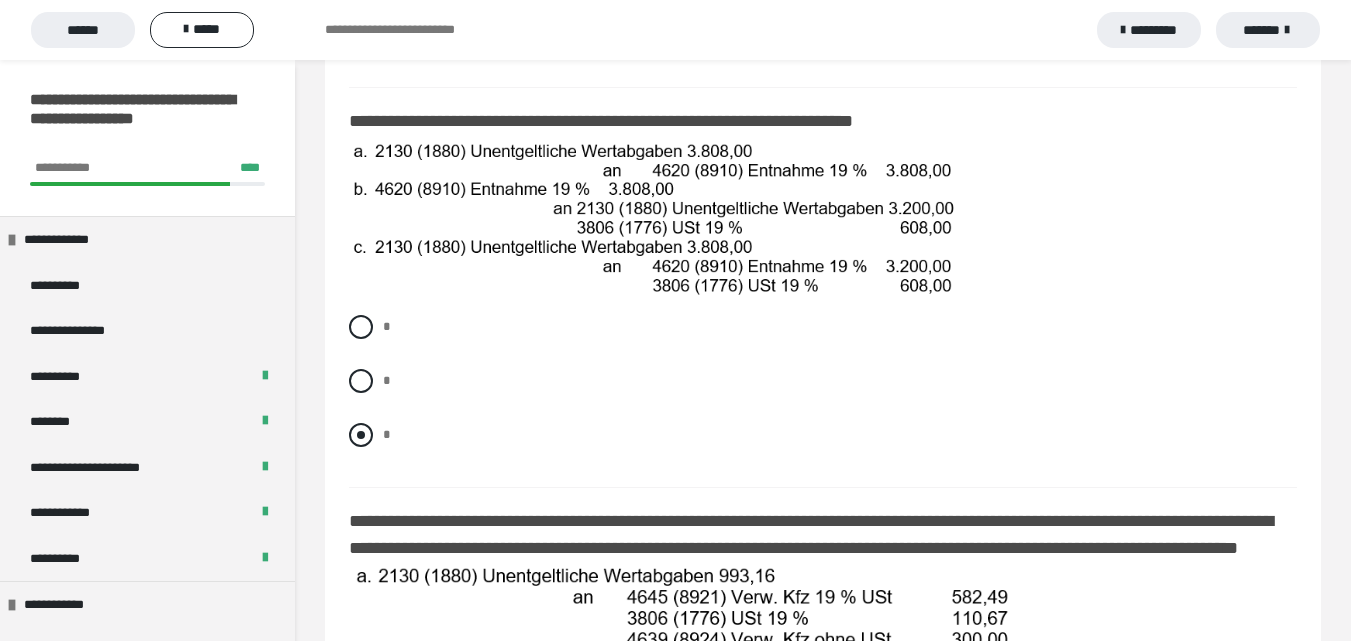 scroll, scrollTop: 1000, scrollLeft: 0, axis: vertical 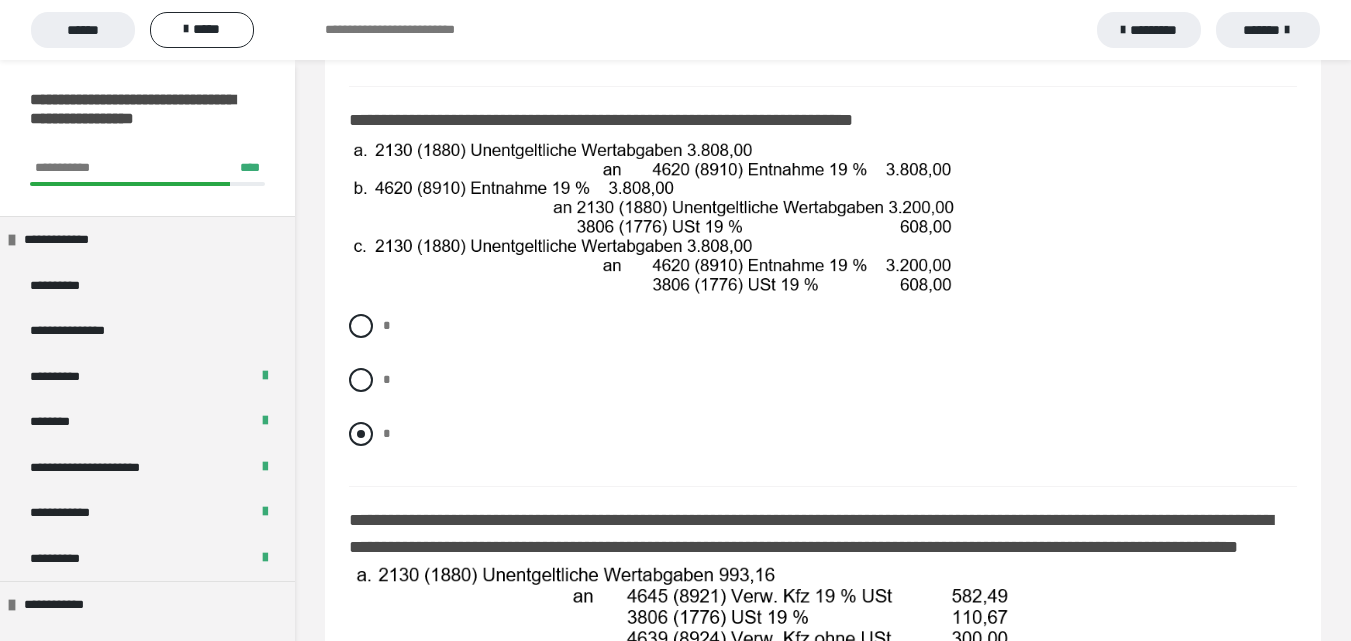 click at bounding box center (361, 434) 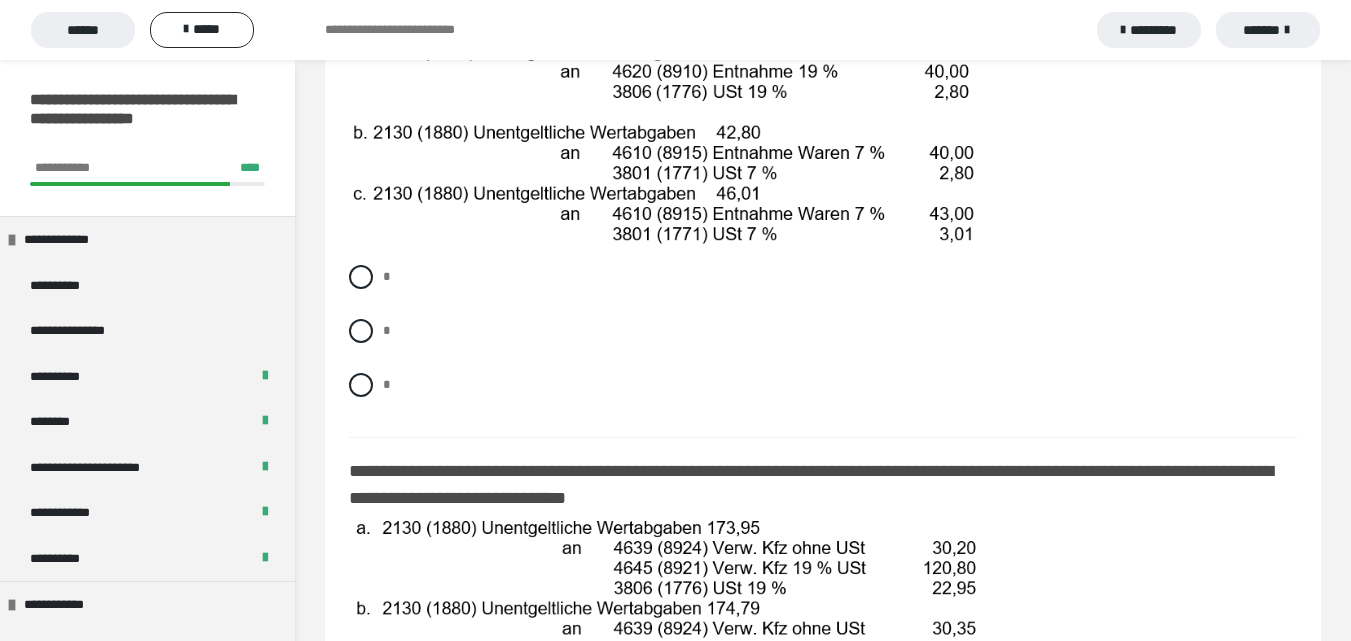 scroll, scrollTop: 2100, scrollLeft: 0, axis: vertical 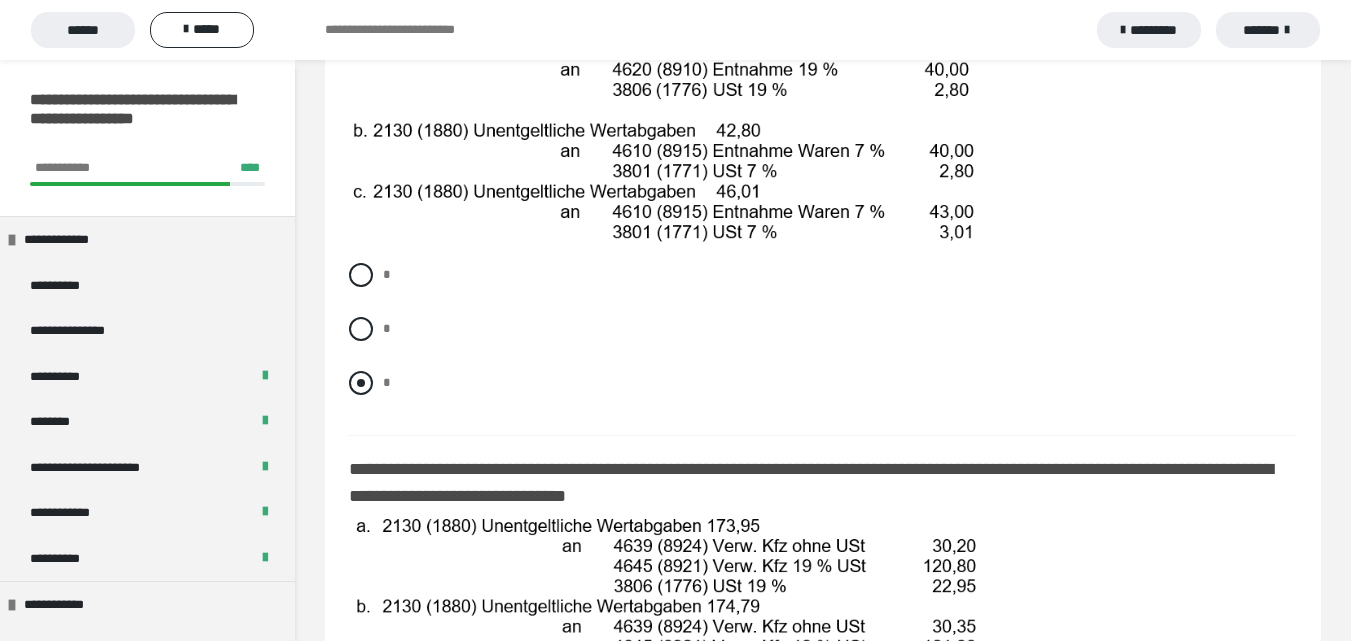 click at bounding box center [361, 383] 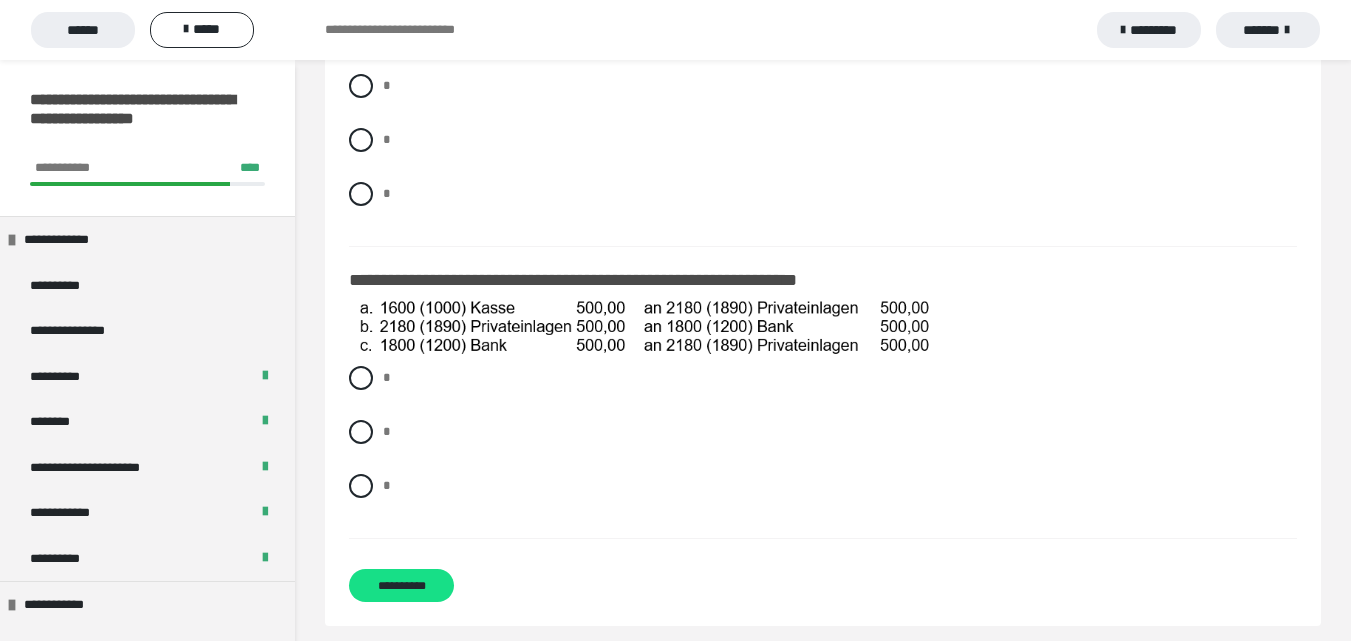 scroll, scrollTop: 2800, scrollLeft: 0, axis: vertical 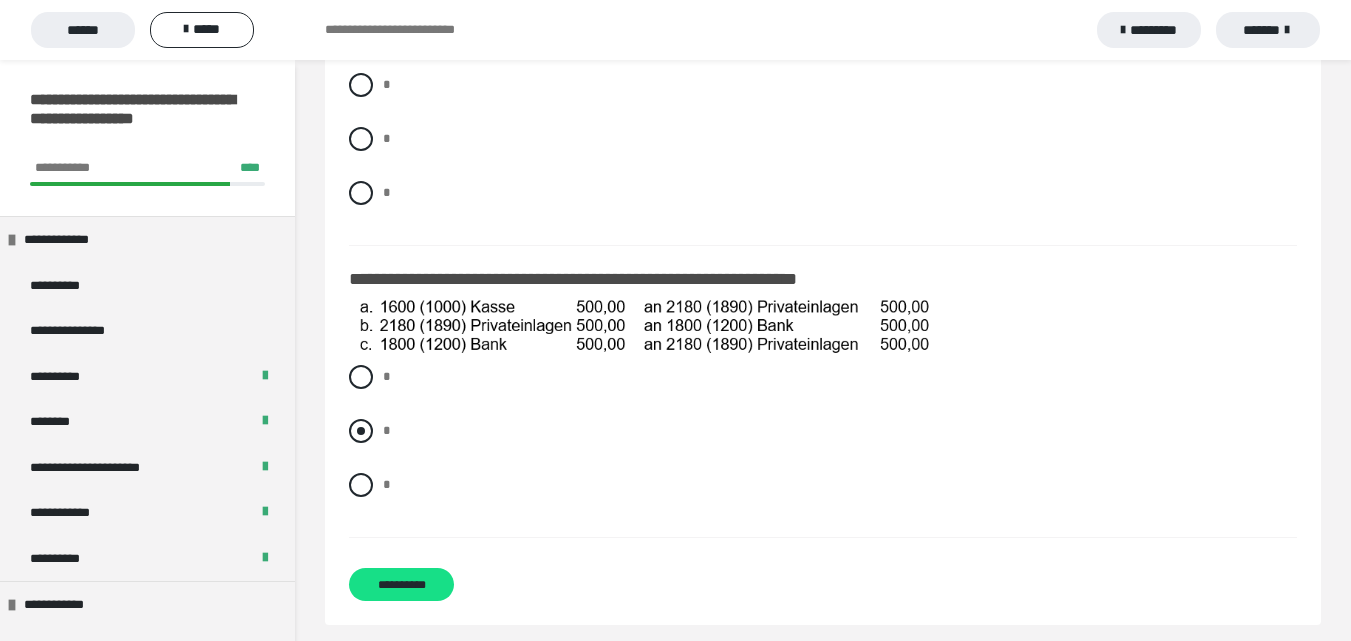 click at bounding box center (361, 431) 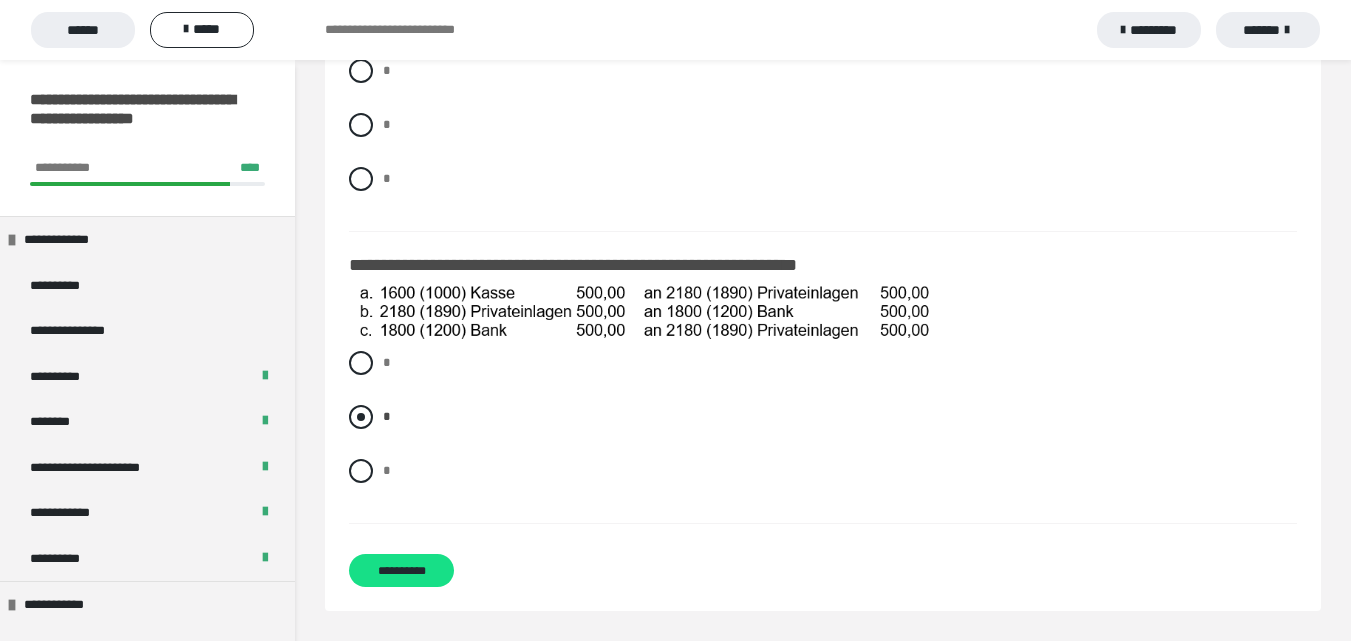 scroll, scrollTop: 2851, scrollLeft: 0, axis: vertical 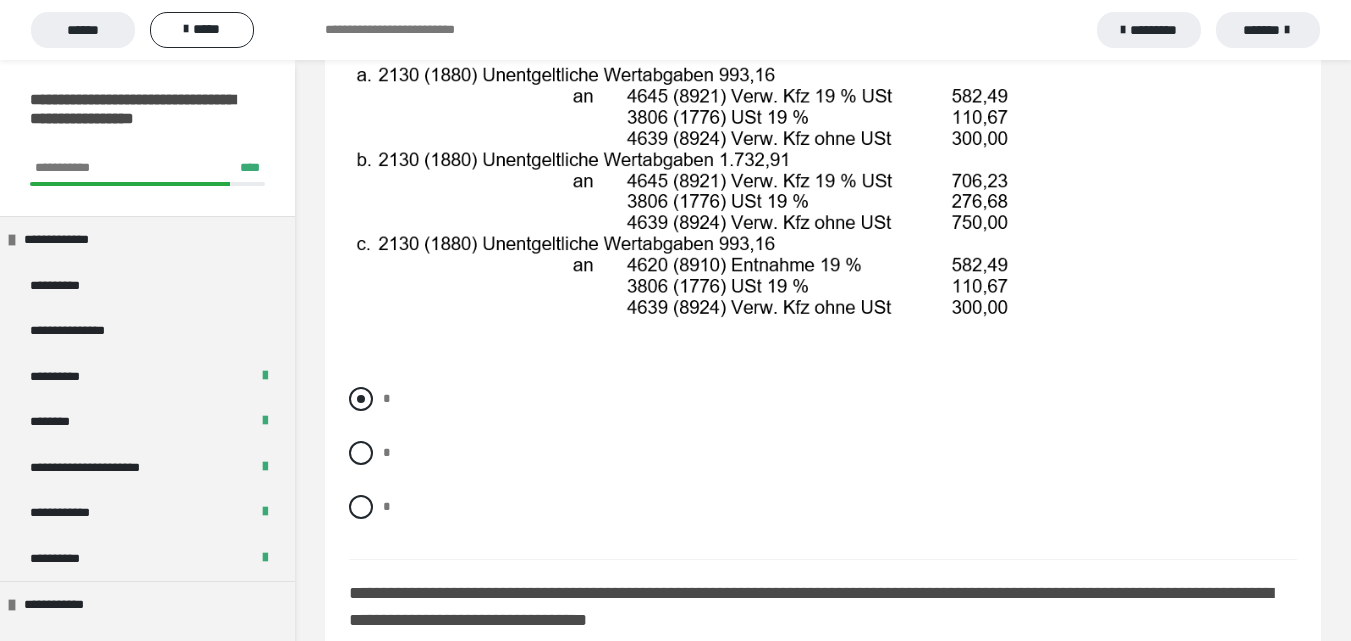 click at bounding box center [361, 399] 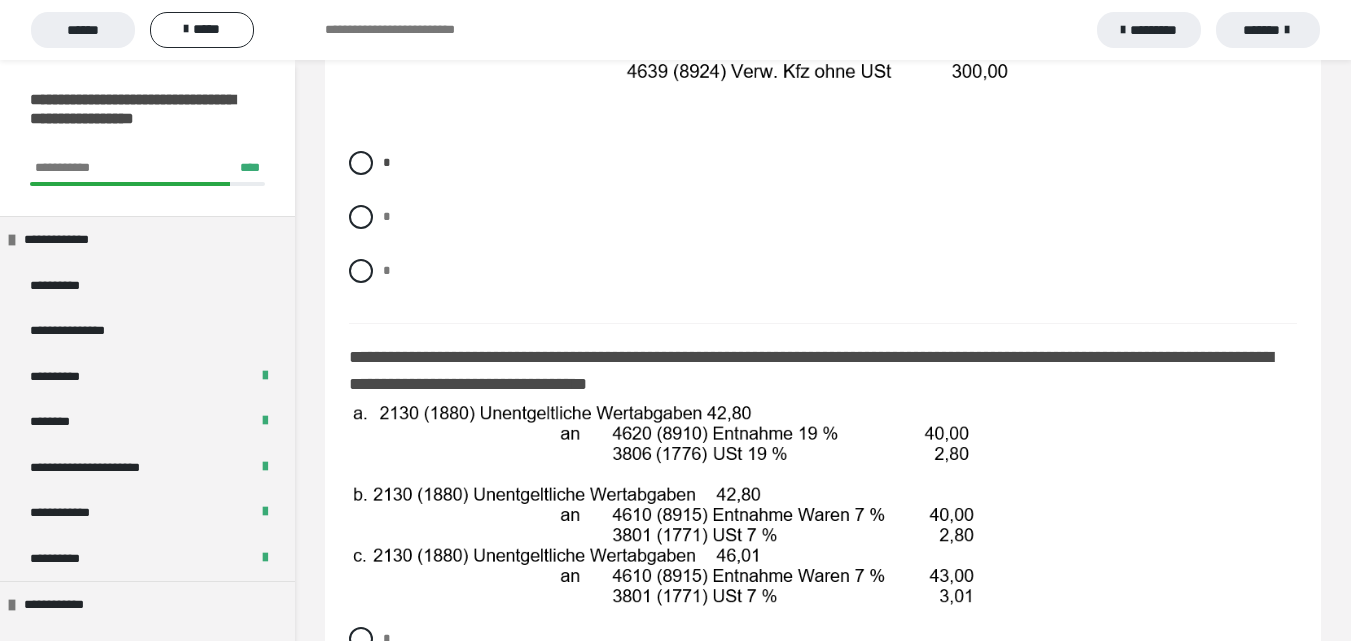 scroll, scrollTop: 1800, scrollLeft: 0, axis: vertical 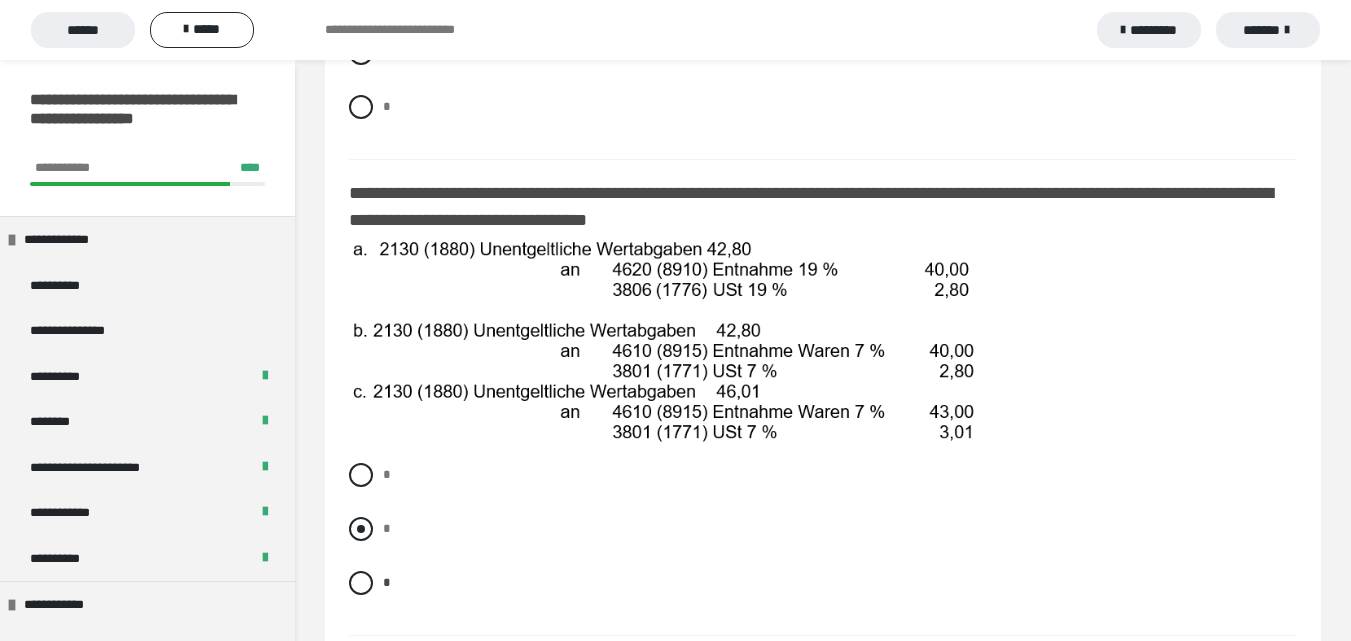 click at bounding box center (361, 529) 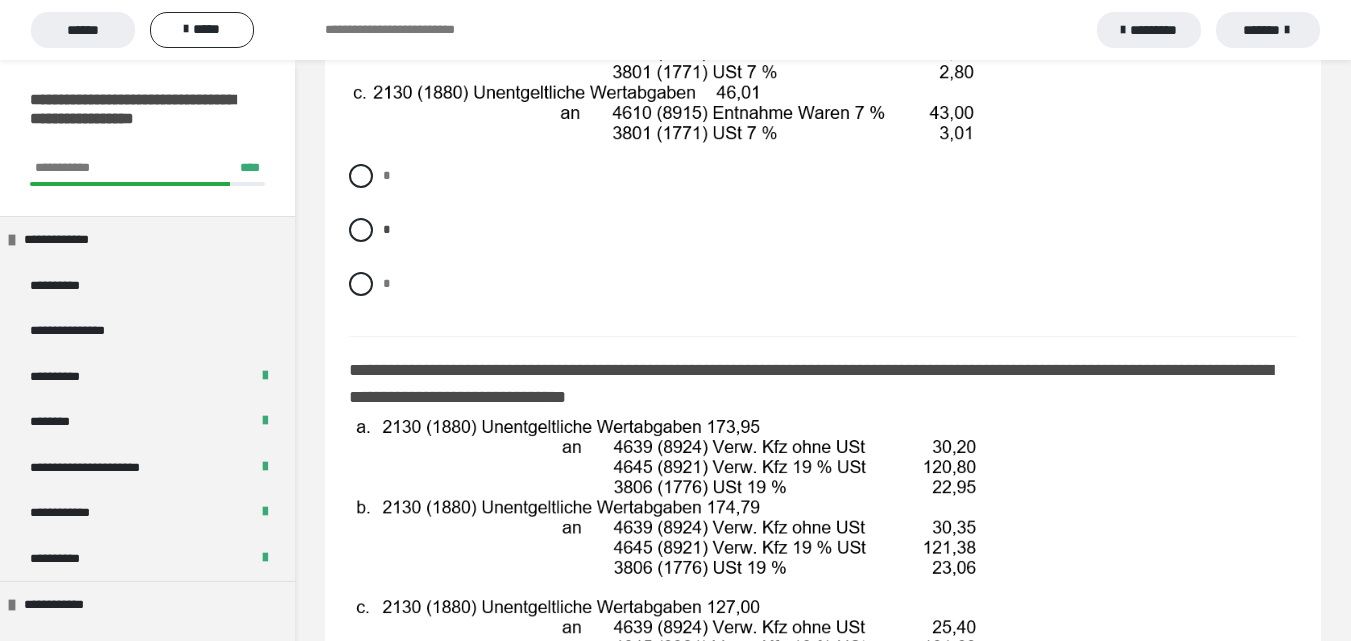 scroll, scrollTop: 2300, scrollLeft: 0, axis: vertical 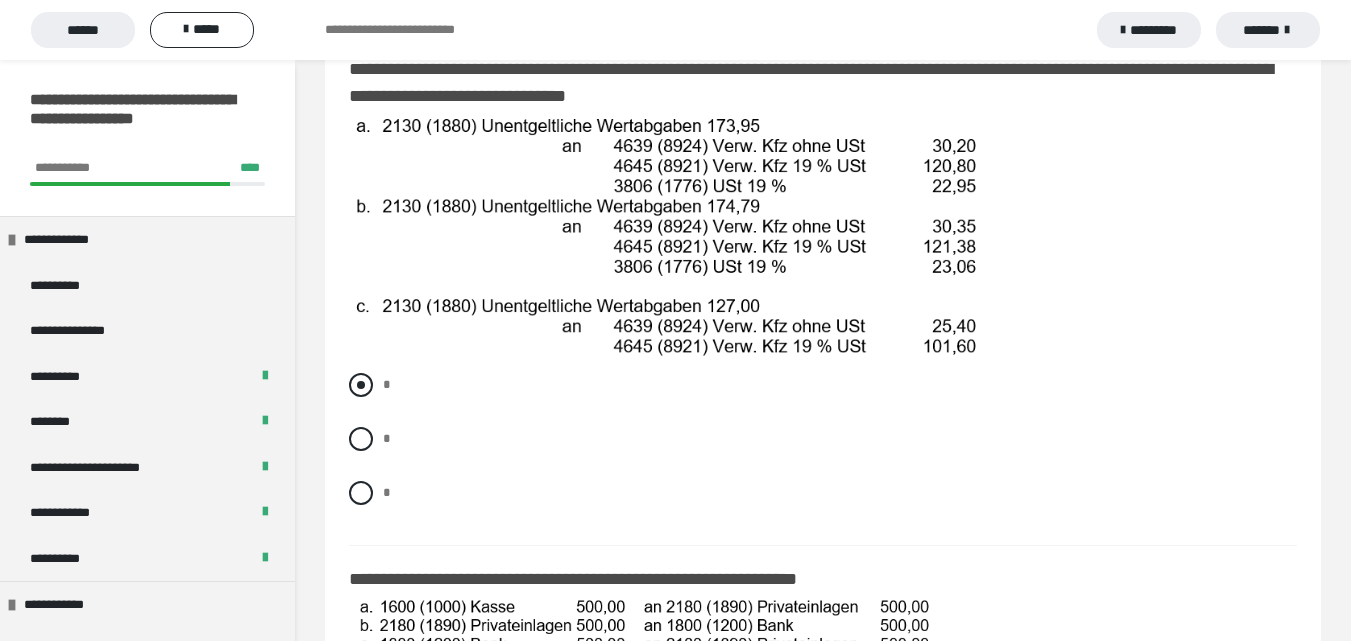 click at bounding box center (361, 385) 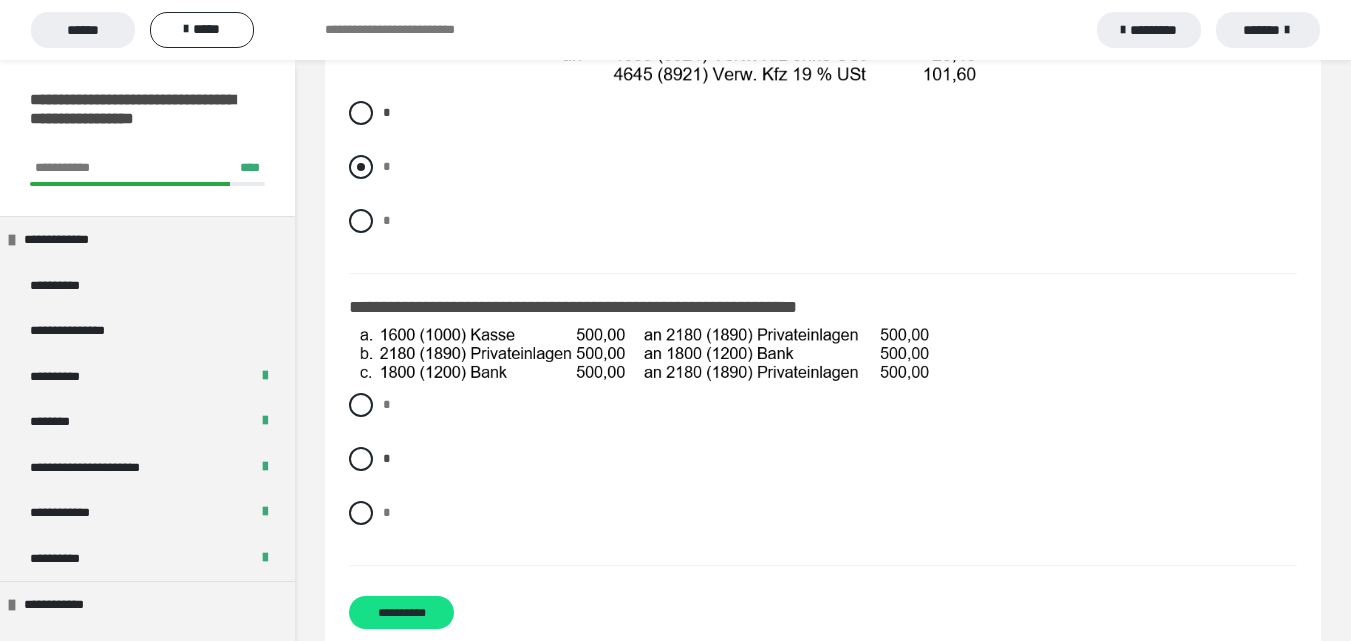 scroll, scrollTop: 2851, scrollLeft: 0, axis: vertical 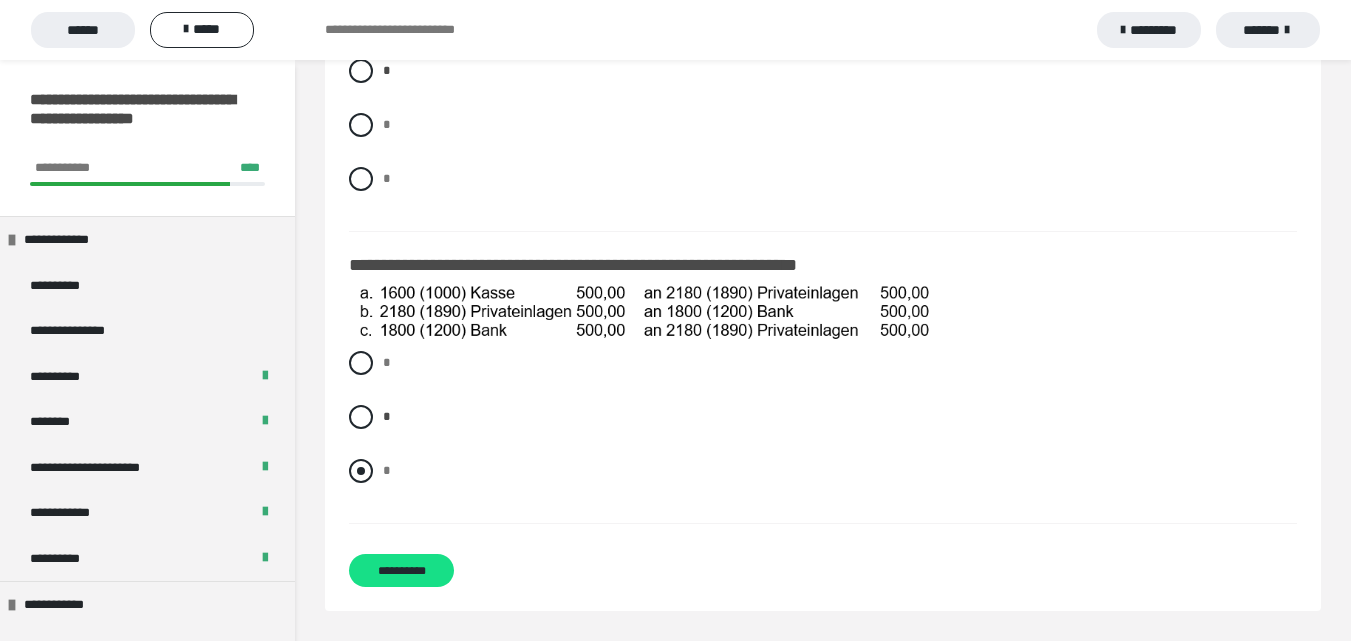click at bounding box center [361, 471] 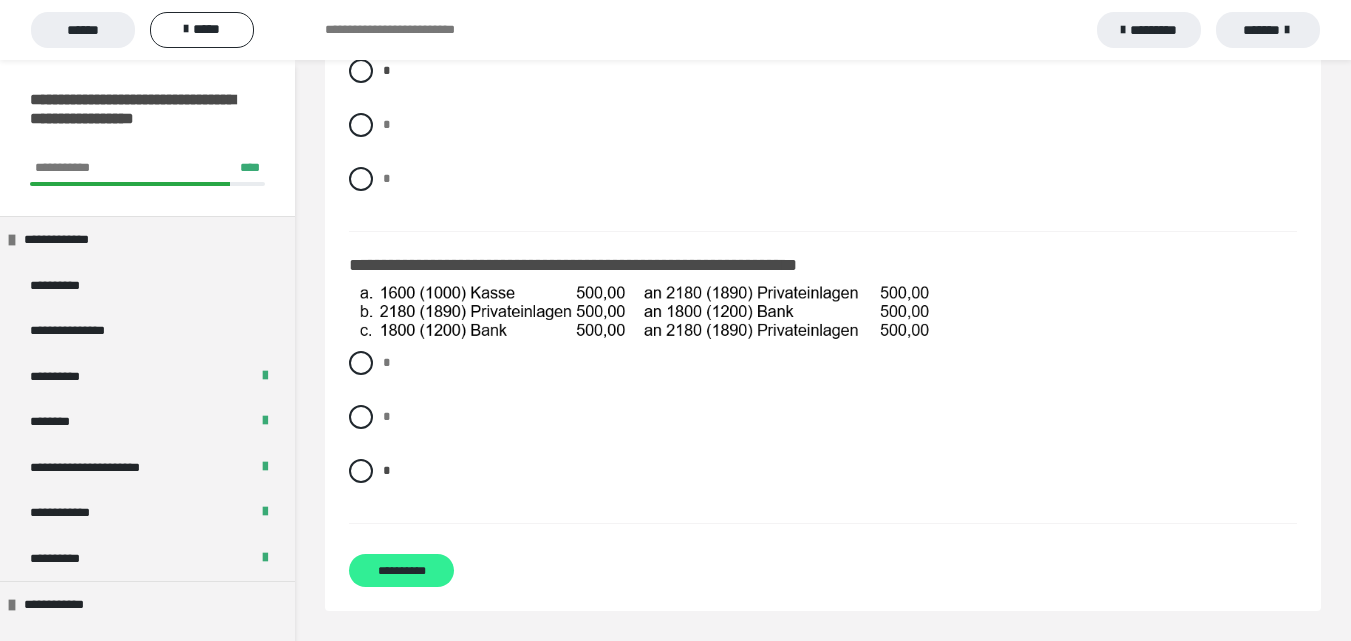 click on "**********" at bounding box center (401, 570) 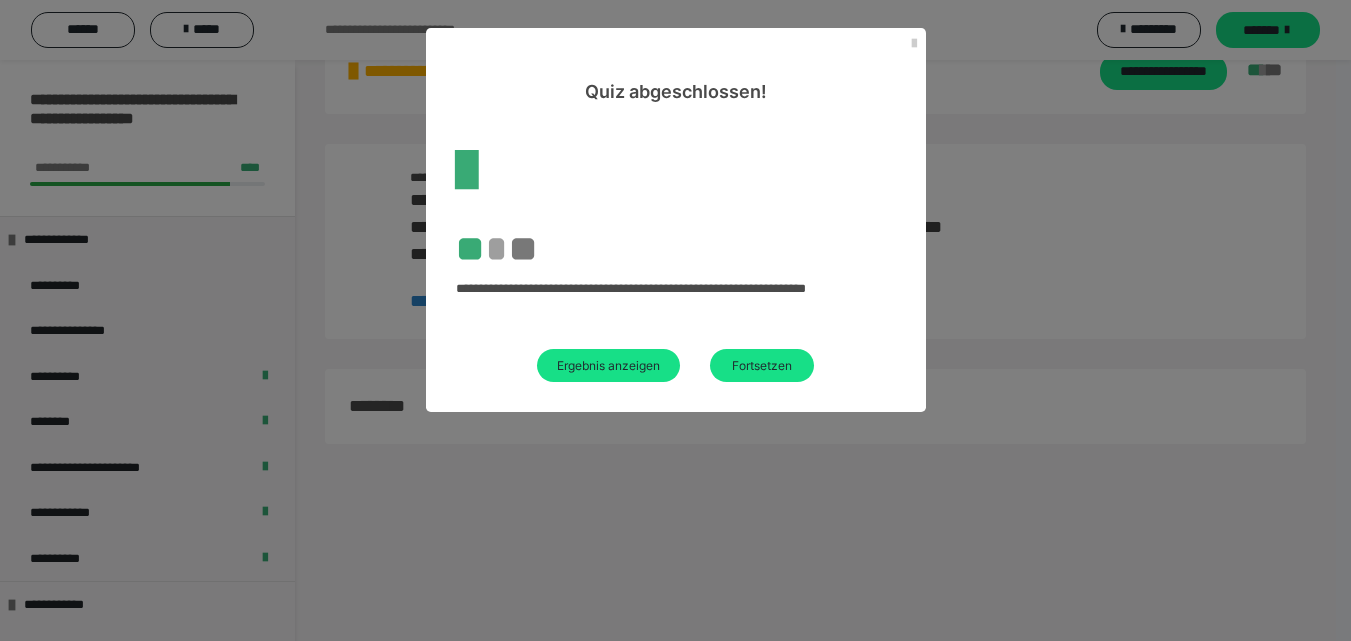 scroll, scrollTop: 60, scrollLeft: 0, axis: vertical 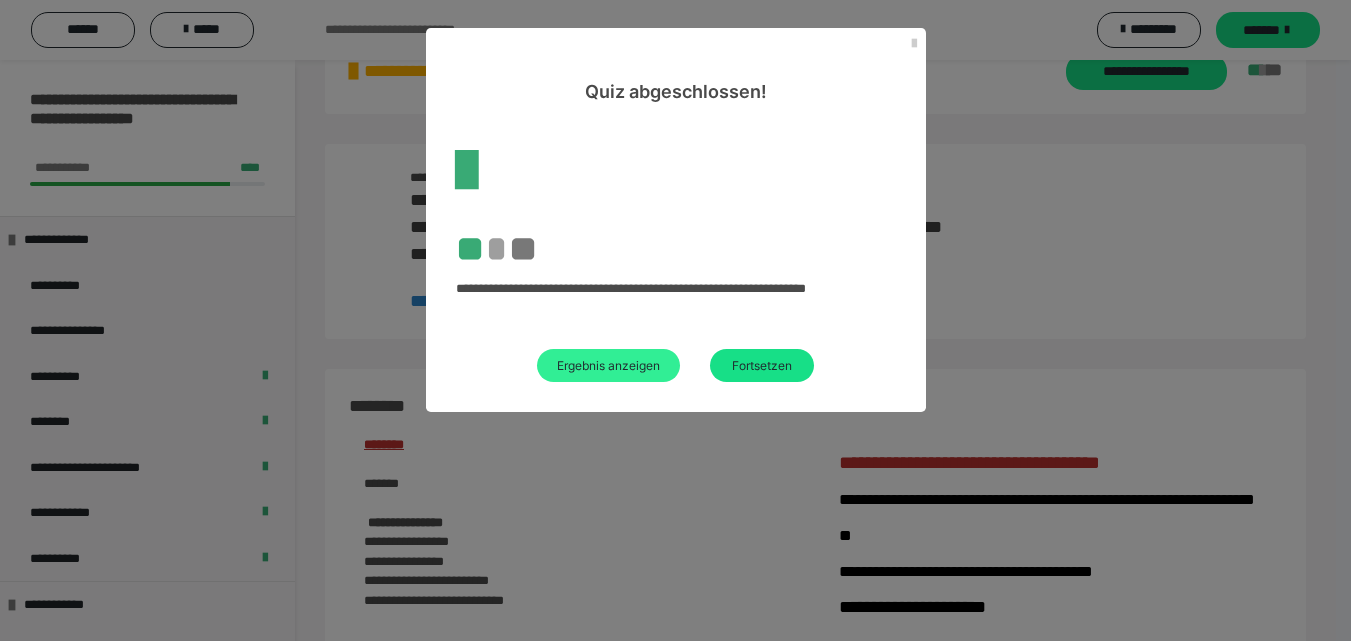 click on "Ergebnis anzeigen" at bounding box center [608, 365] 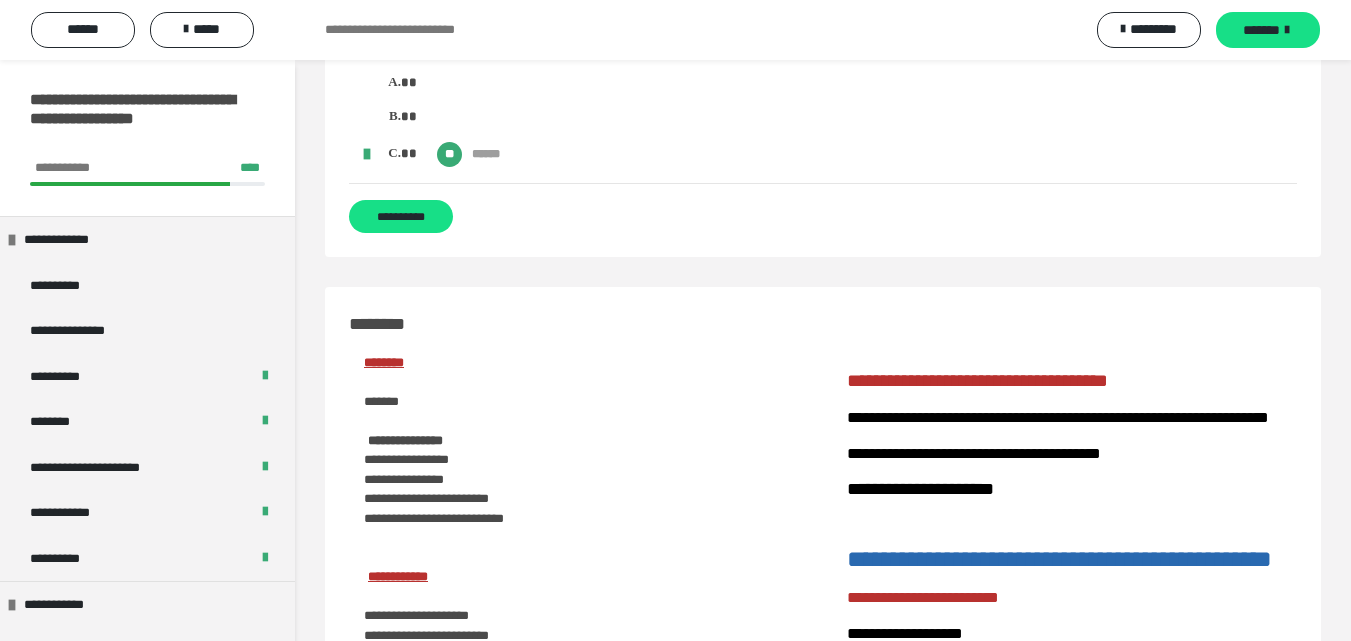 scroll, scrollTop: 2500, scrollLeft: 0, axis: vertical 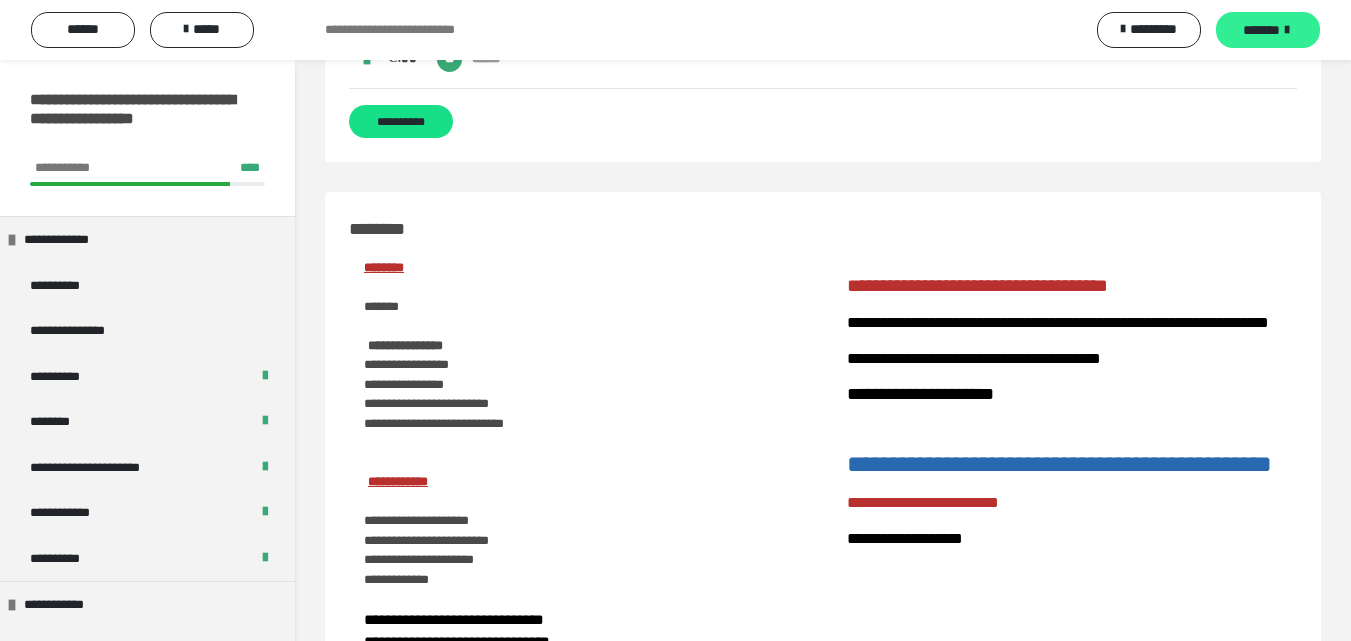 click on "*******" at bounding box center [1261, 30] 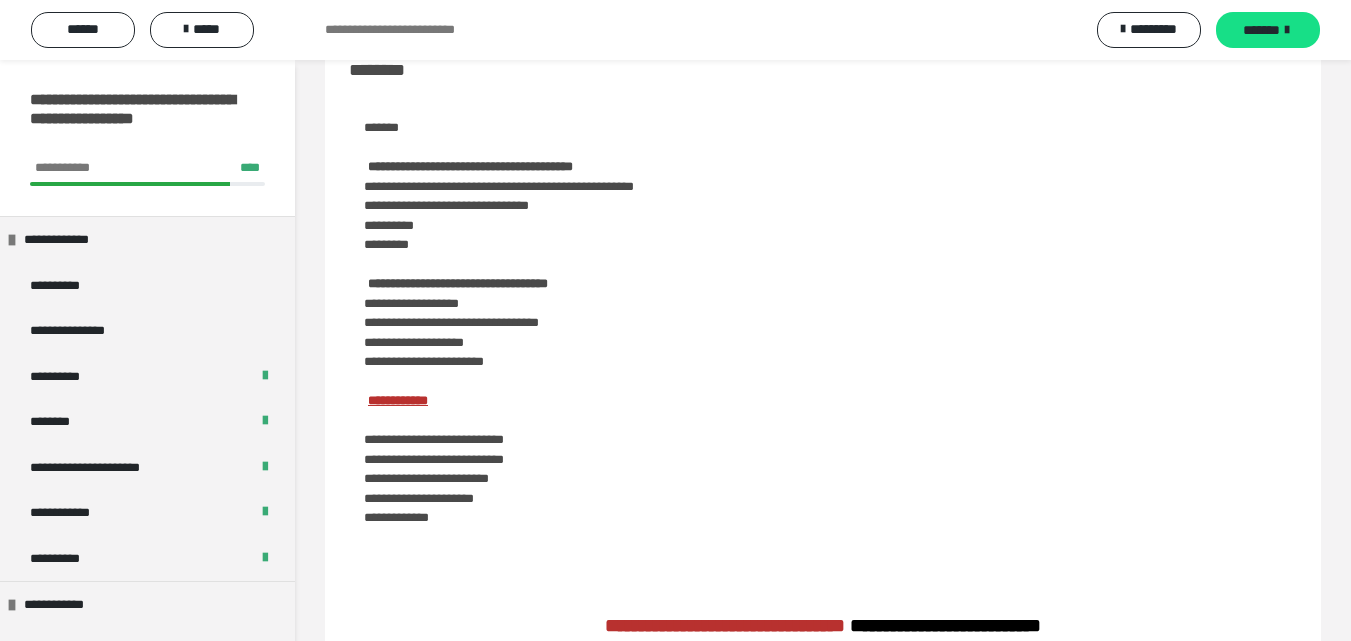scroll, scrollTop: 600, scrollLeft: 0, axis: vertical 